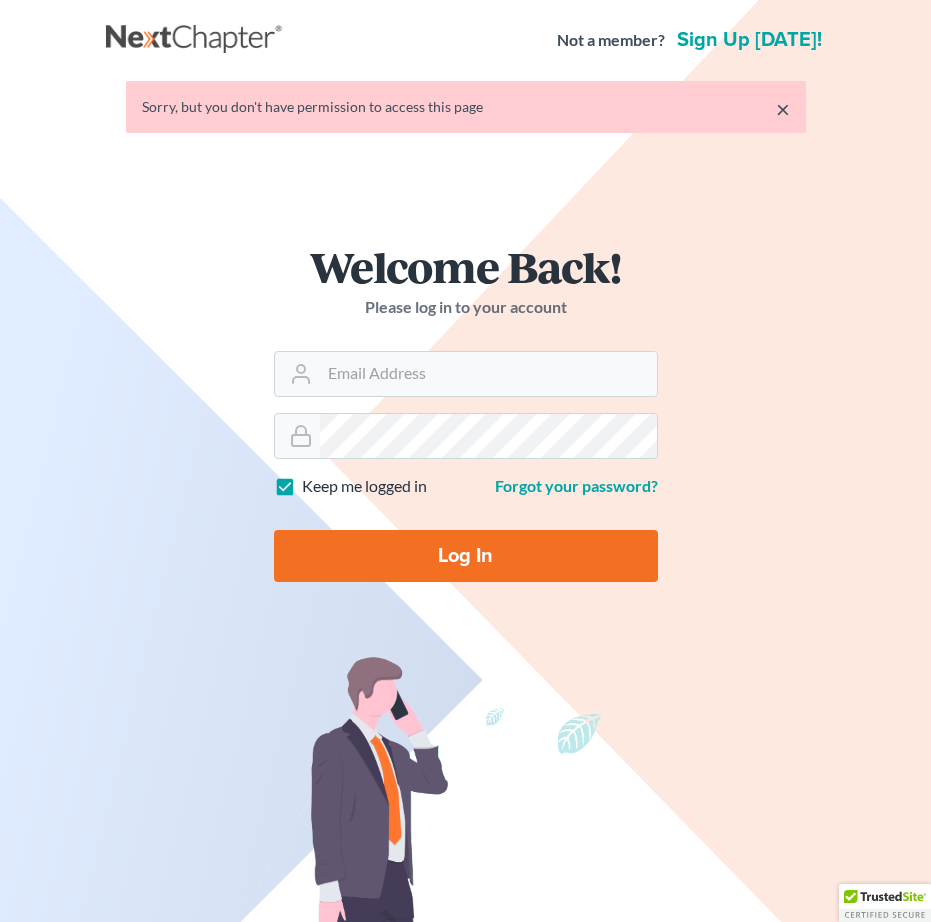 scroll, scrollTop: 0, scrollLeft: 0, axis: both 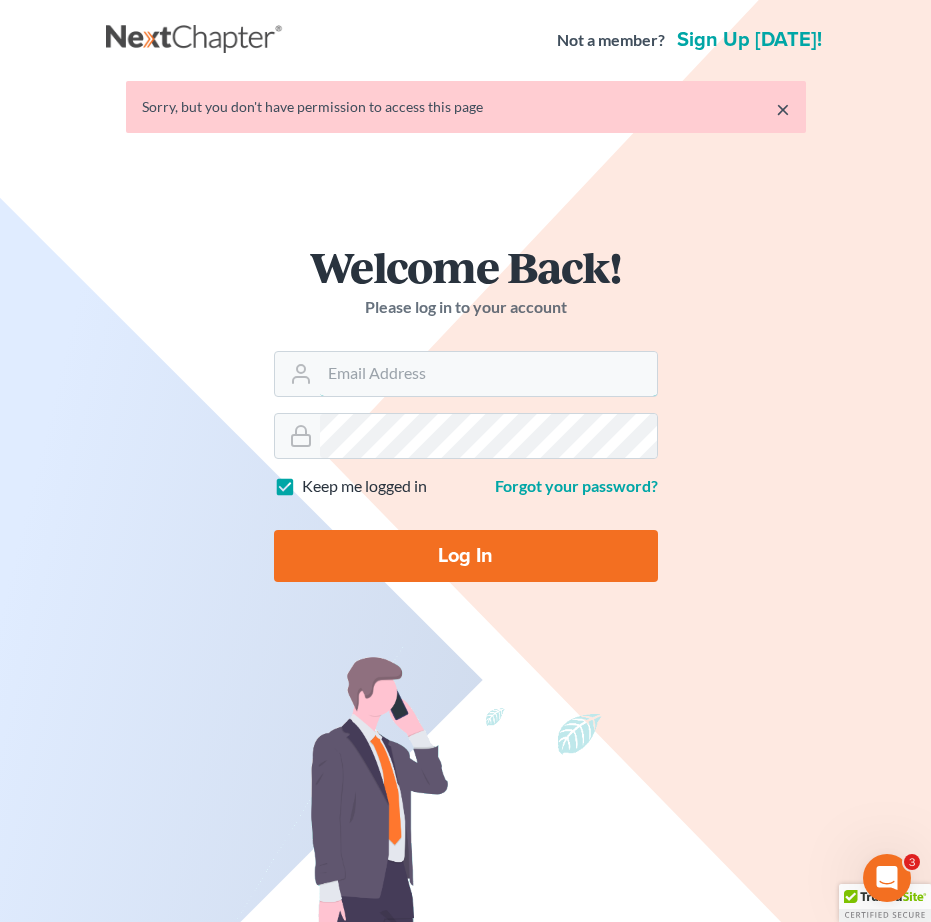 type on "[PERSON_NAME][EMAIL_ADDRESS][DOMAIN_NAME]" 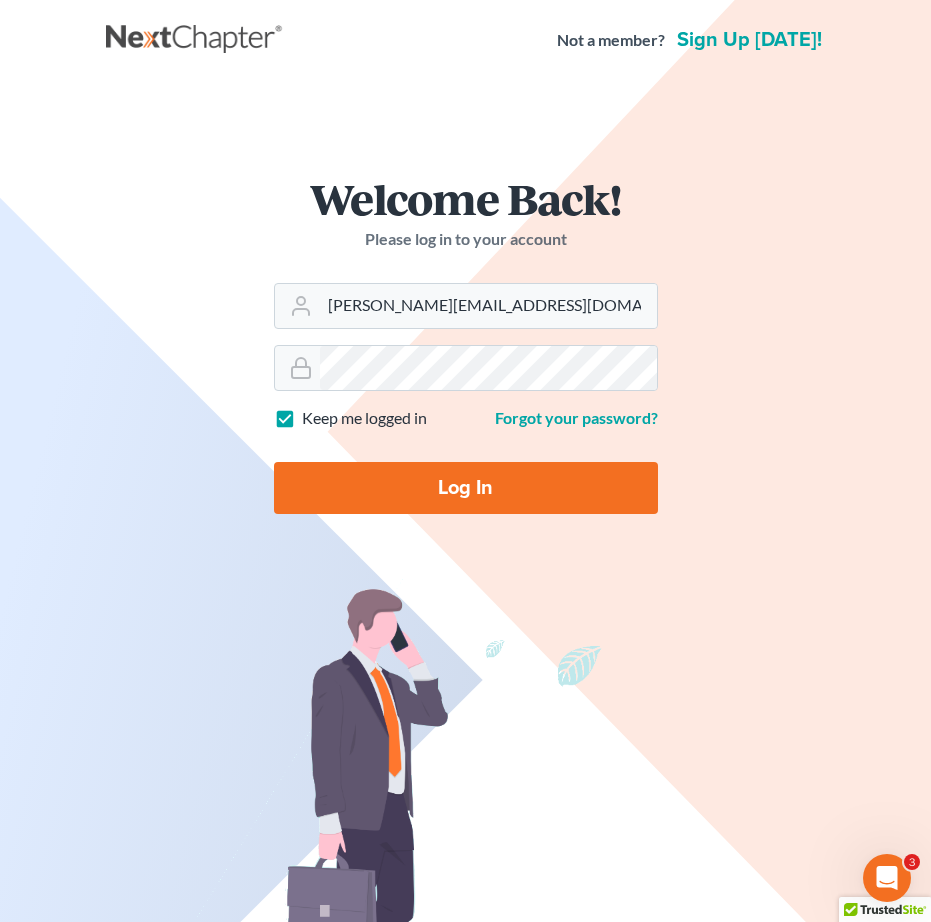 click on "Log In" at bounding box center (466, 488) 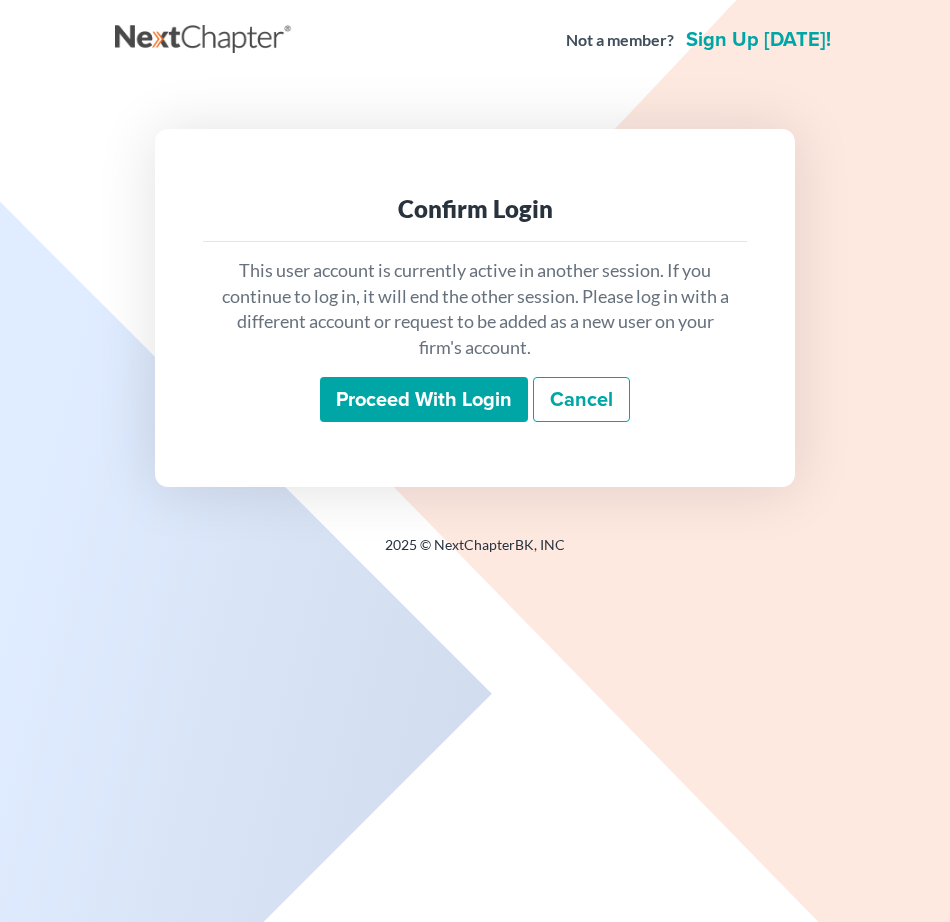scroll, scrollTop: 0, scrollLeft: 0, axis: both 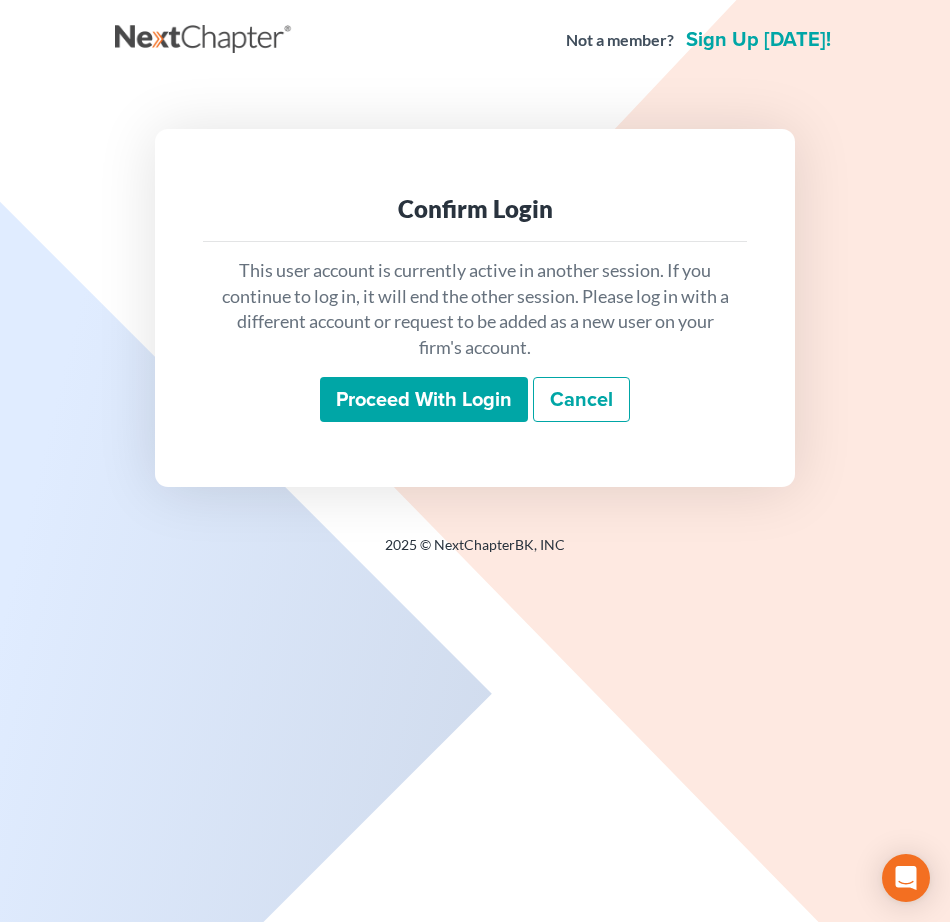 drag, startPoint x: 410, startPoint y: 396, endPoint x: 415, endPoint y: 406, distance: 11.18034 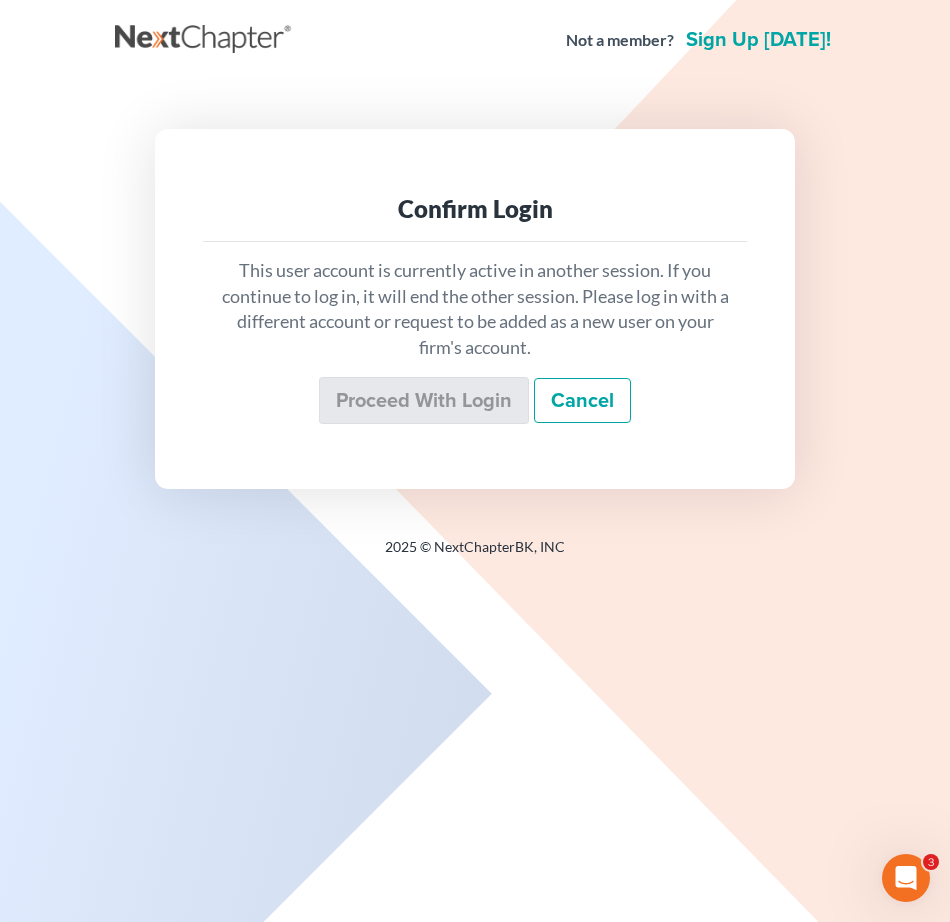 scroll, scrollTop: 0, scrollLeft: 0, axis: both 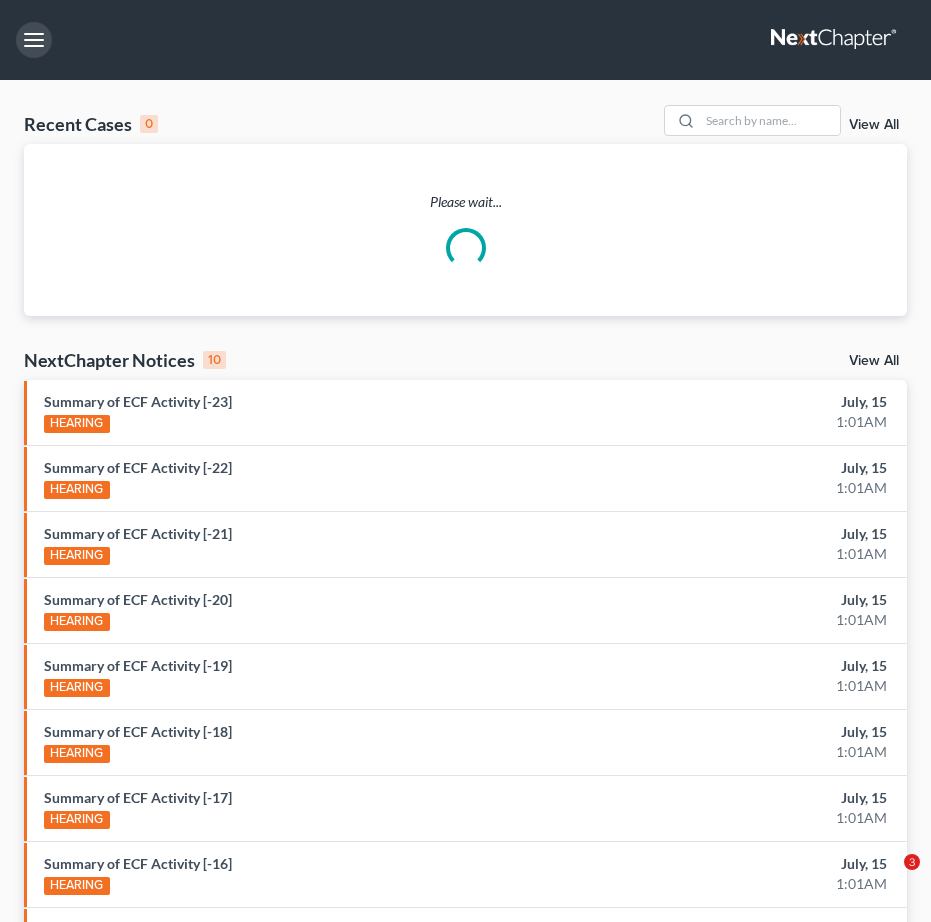 click at bounding box center (34, 40) 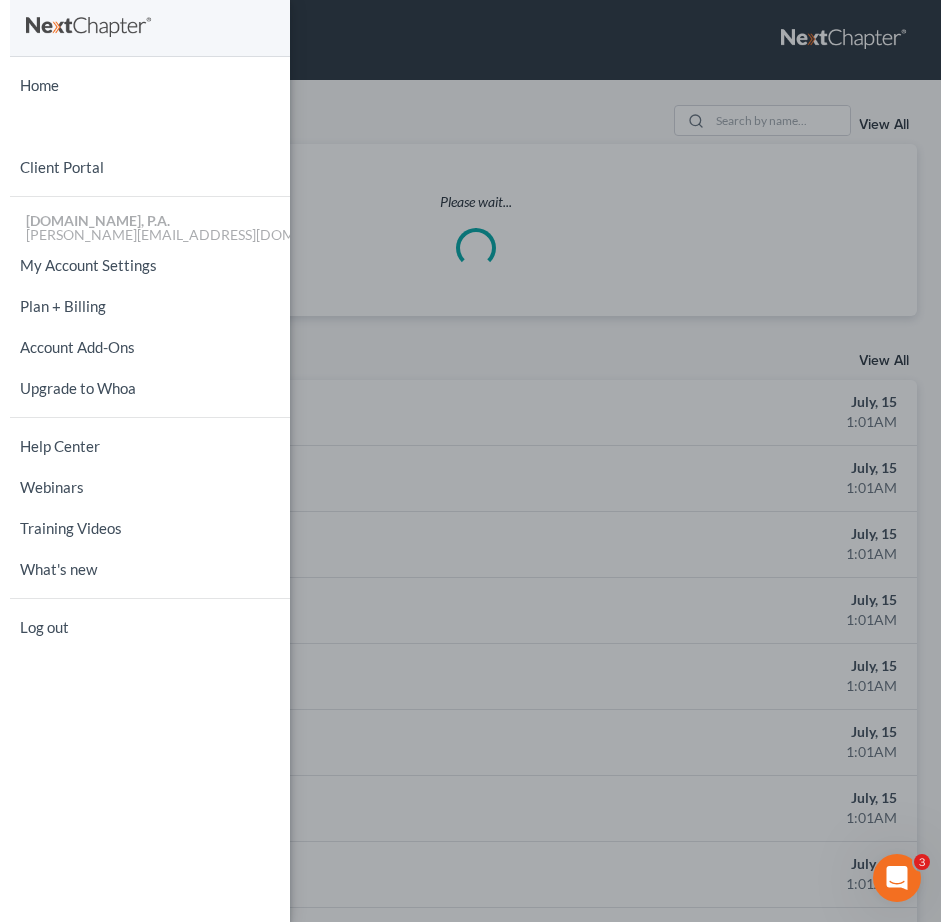 scroll, scrollTop: 0, scrollLeft: 0, axis: both 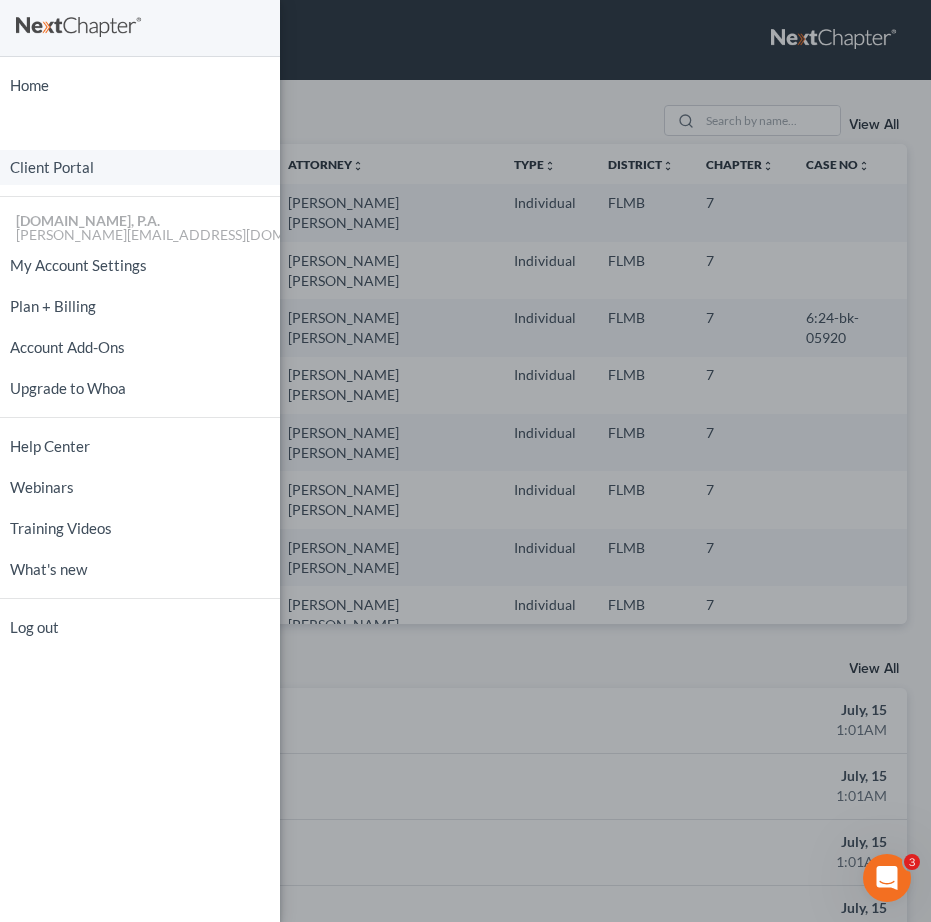 click on "Client Portal" at bounding box center (140, 167) 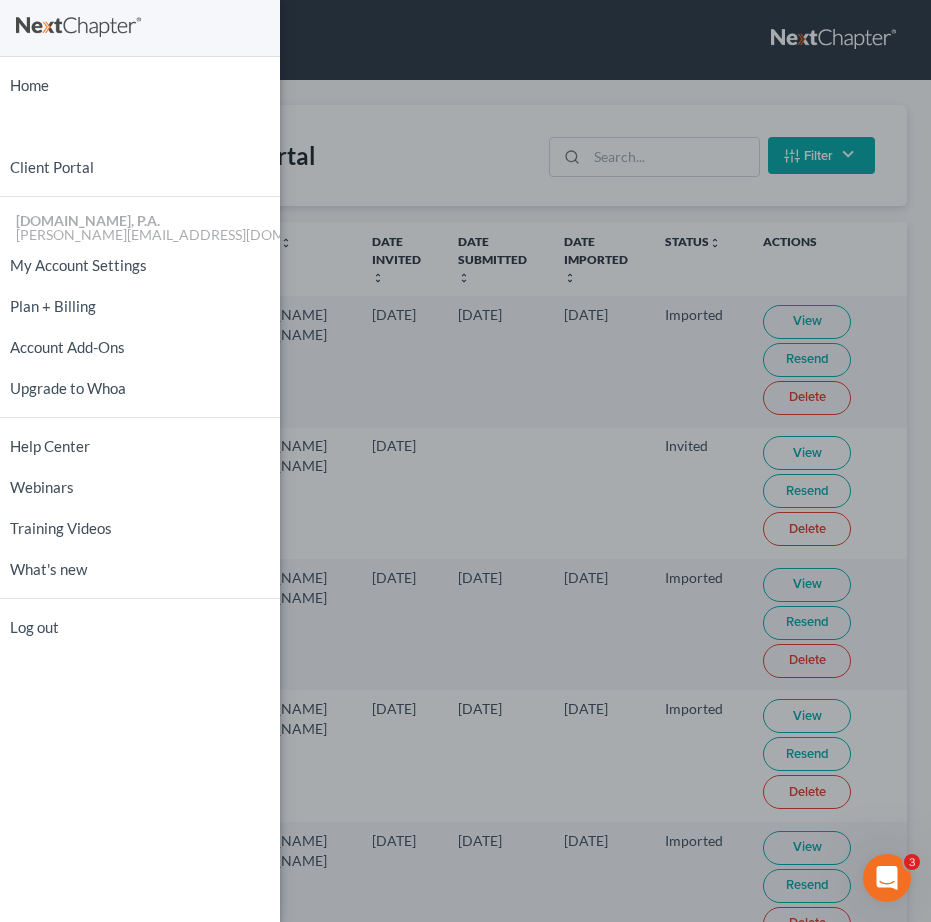 click on "Home New Case Client Portal Fresh-Start.Law, P.A. jay@fresh-start.law My Account Settings Plan + Billing Account Add-Ons Upgrade to Whoa Help Center Webinars Training Videos What's new Log out" at bounding box center [465, 461] 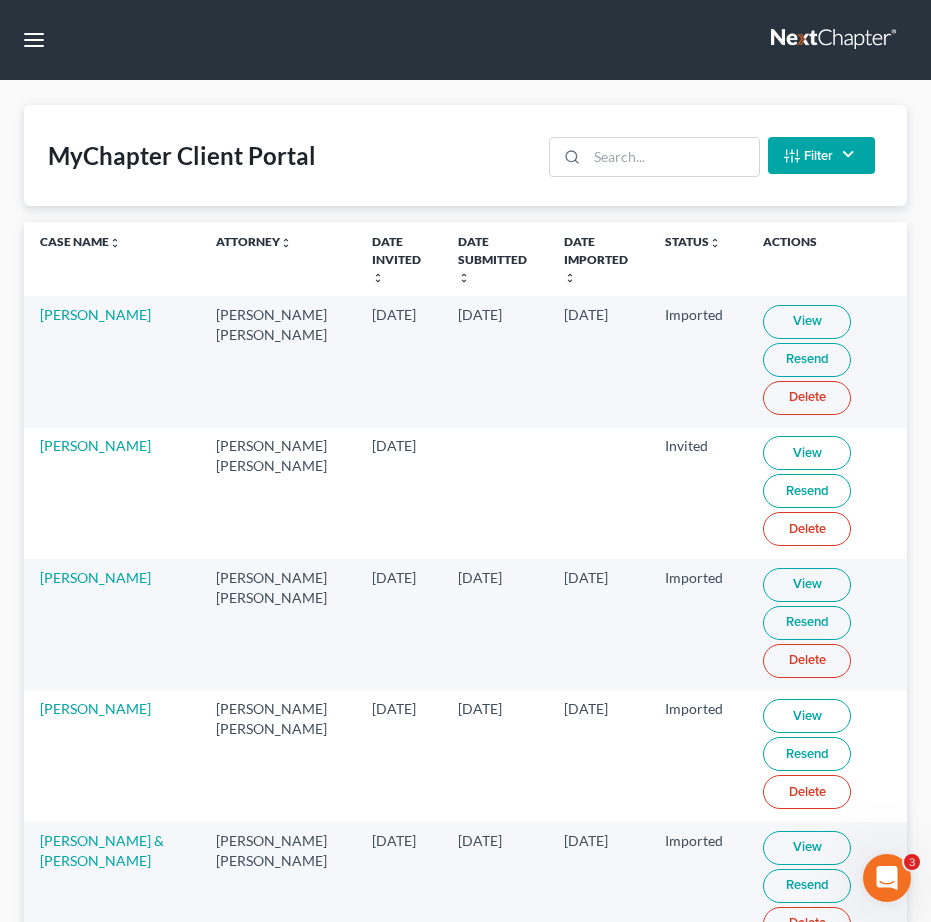 click on "Home New Case Client Portal Fresh-Start.Law, P.A. jay@fresh-start.law My Account Settings Plan + Billing Account Add-Ons Upgrade to Whoa Help Center Webinars Training Videos What's new Log out" at bounding box center [465, 461] 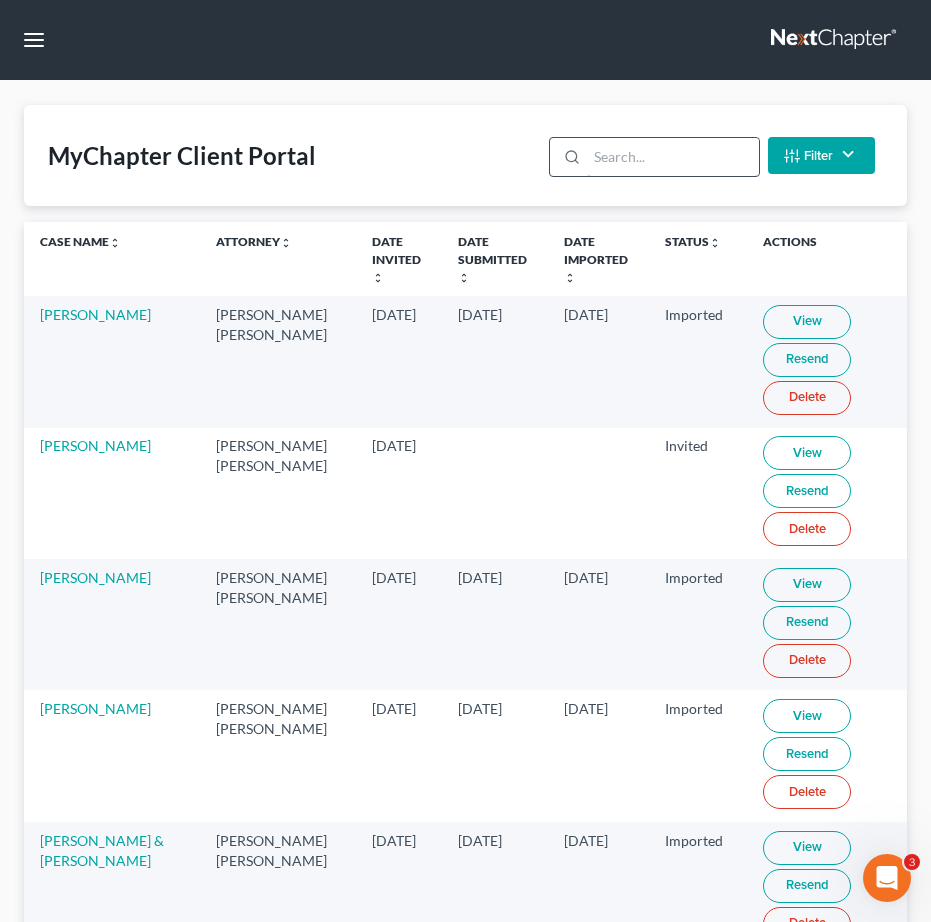 click at bounding box center (672, 157) 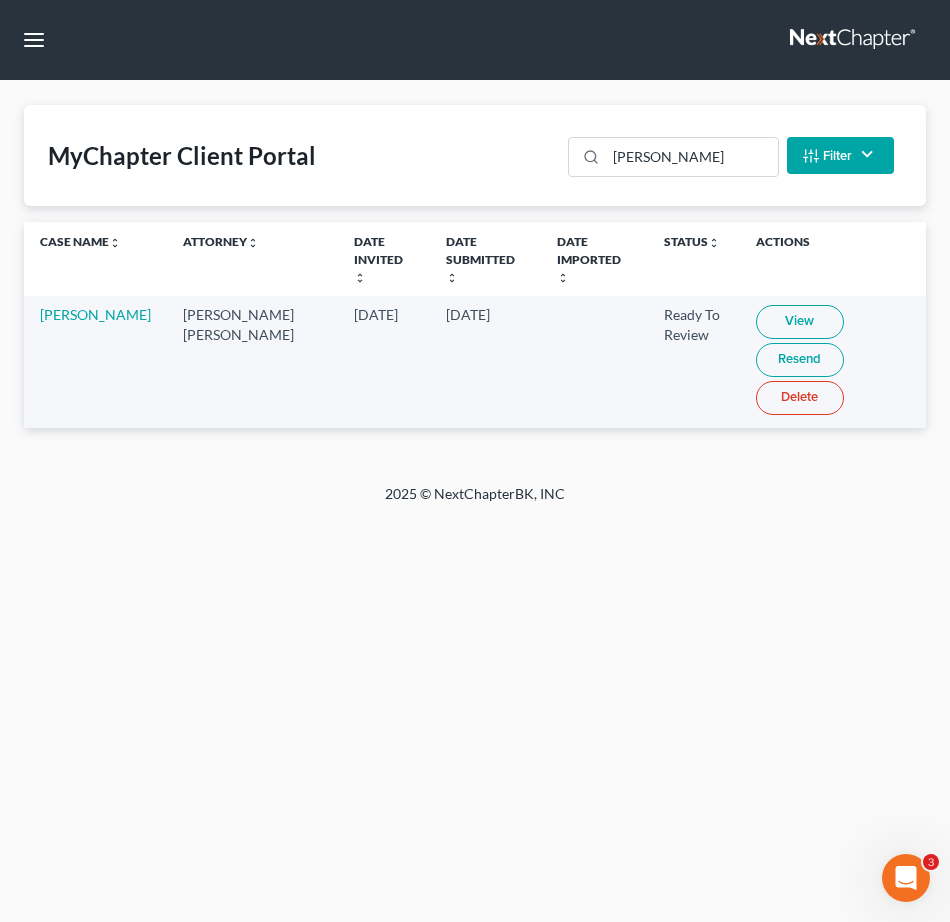 click on "View" at bounding box center [800, 322] 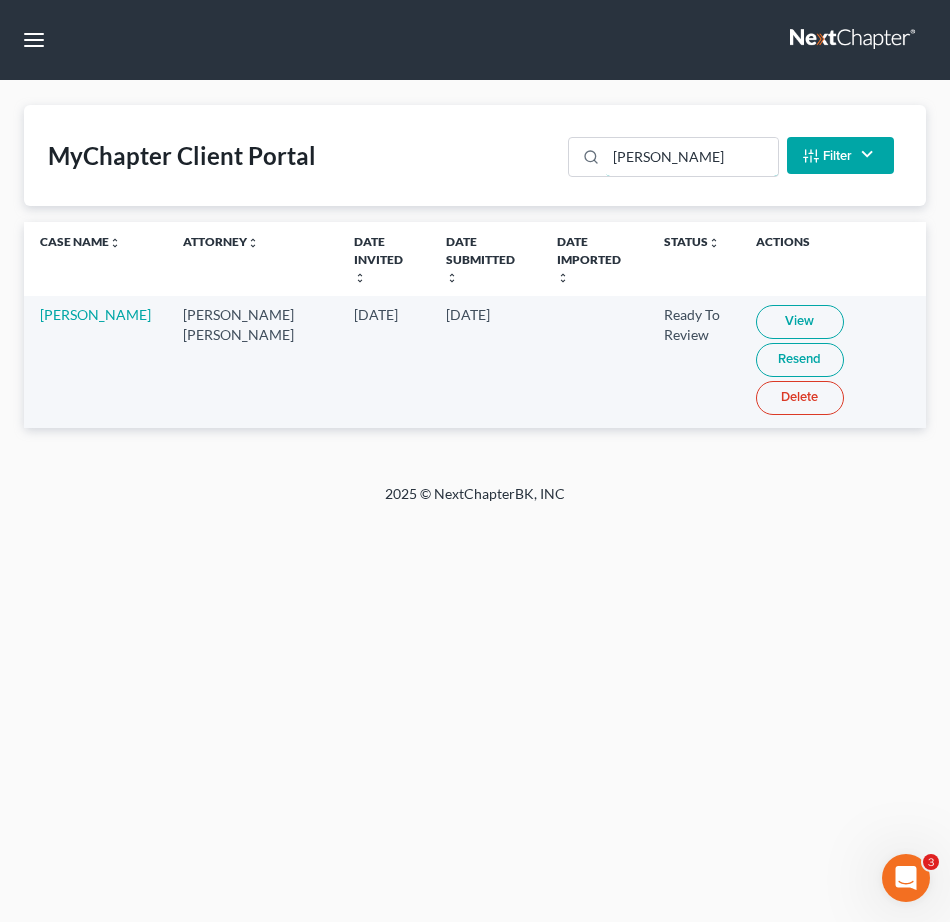 drag, startPoint x: 718, startPoint y: 156, endPoint x: -184, endPoint y: 151, distance: 902.01385 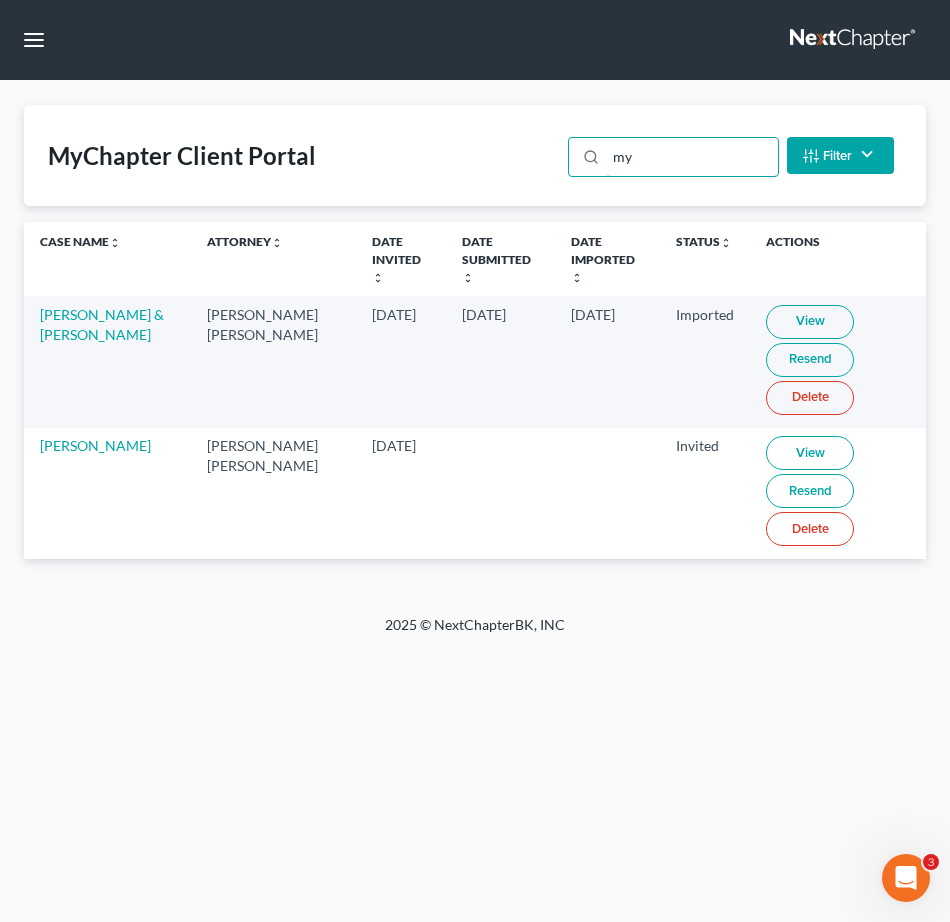type on "m" 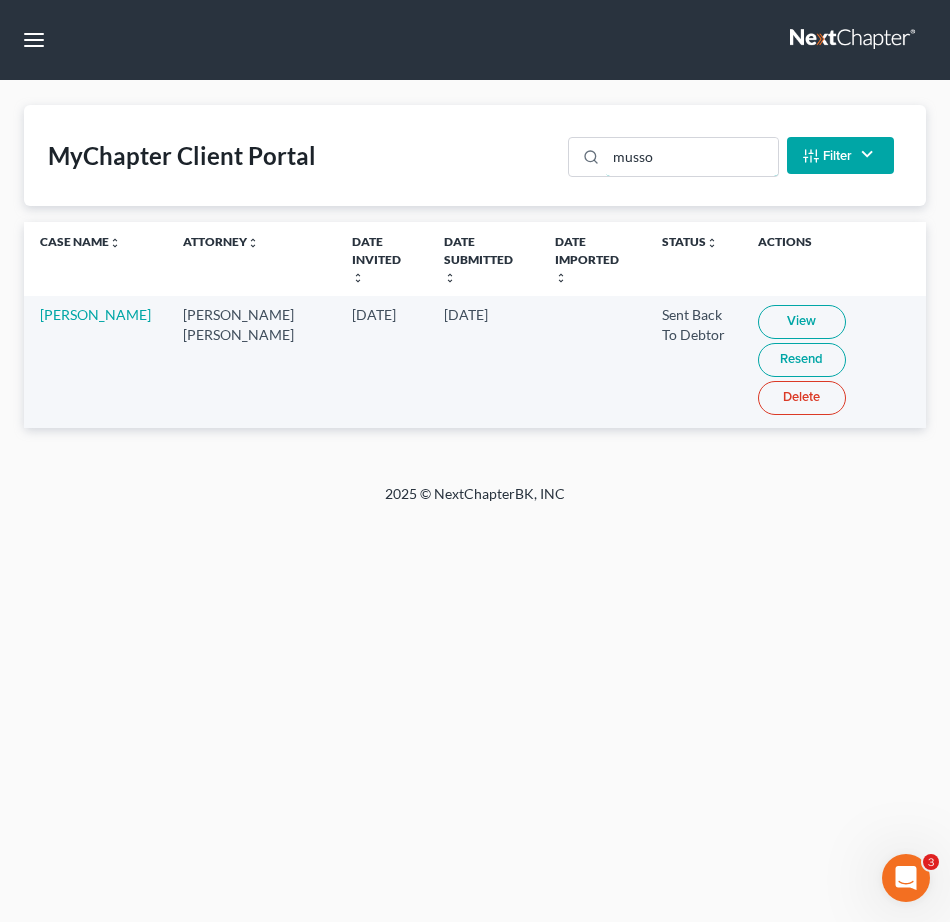 drag, startPoint x: 660, startPoint y: 155, endPoint x: 58, endPoint y: 141, distance: 602.1628 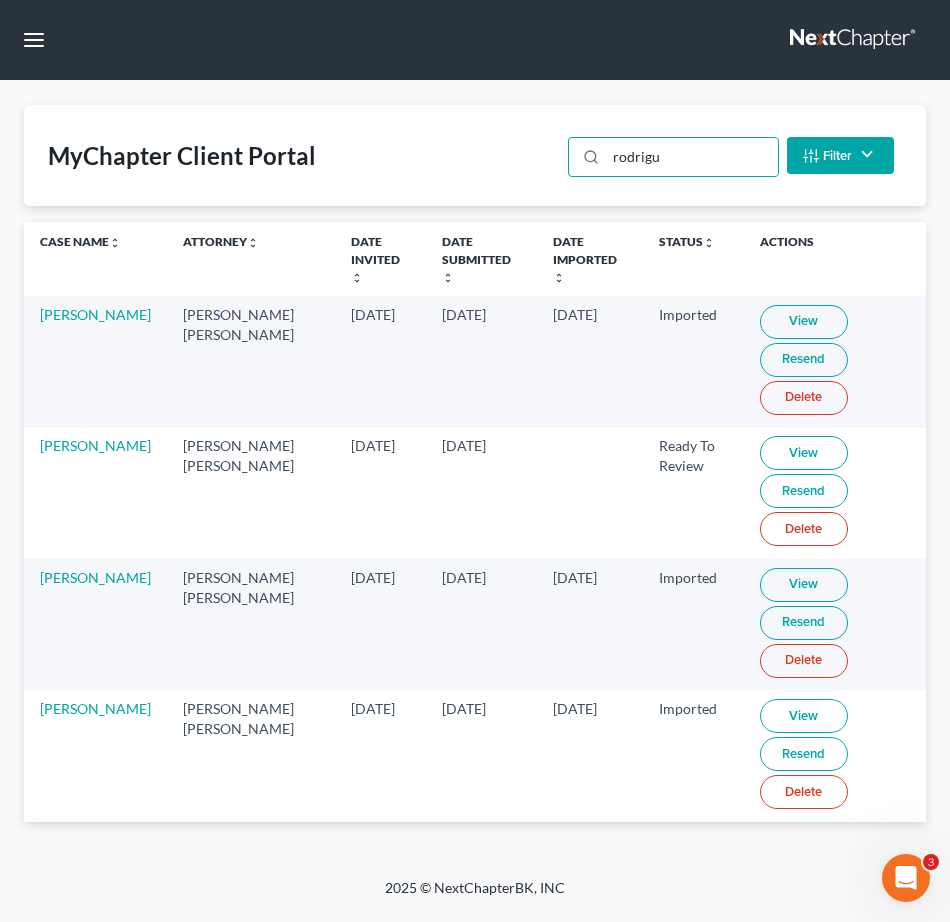 click on "View" at bounding box center [804, 453] 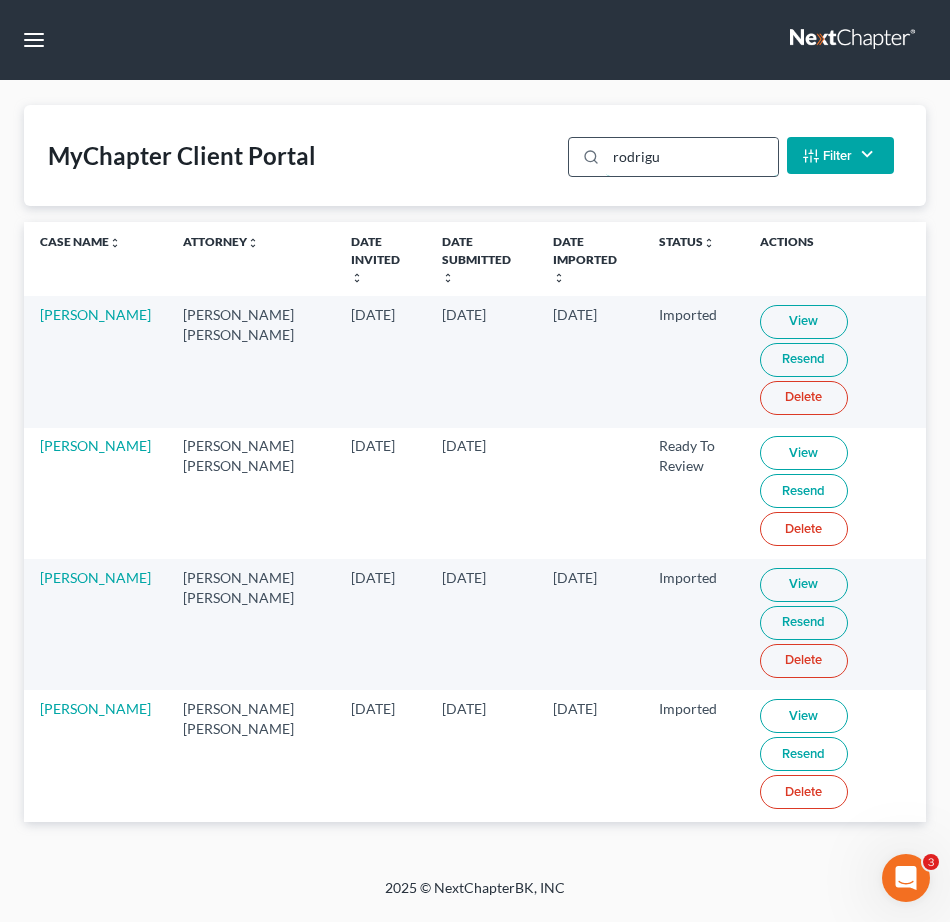 click on "rodrigu" at bounding box center [691, 157] 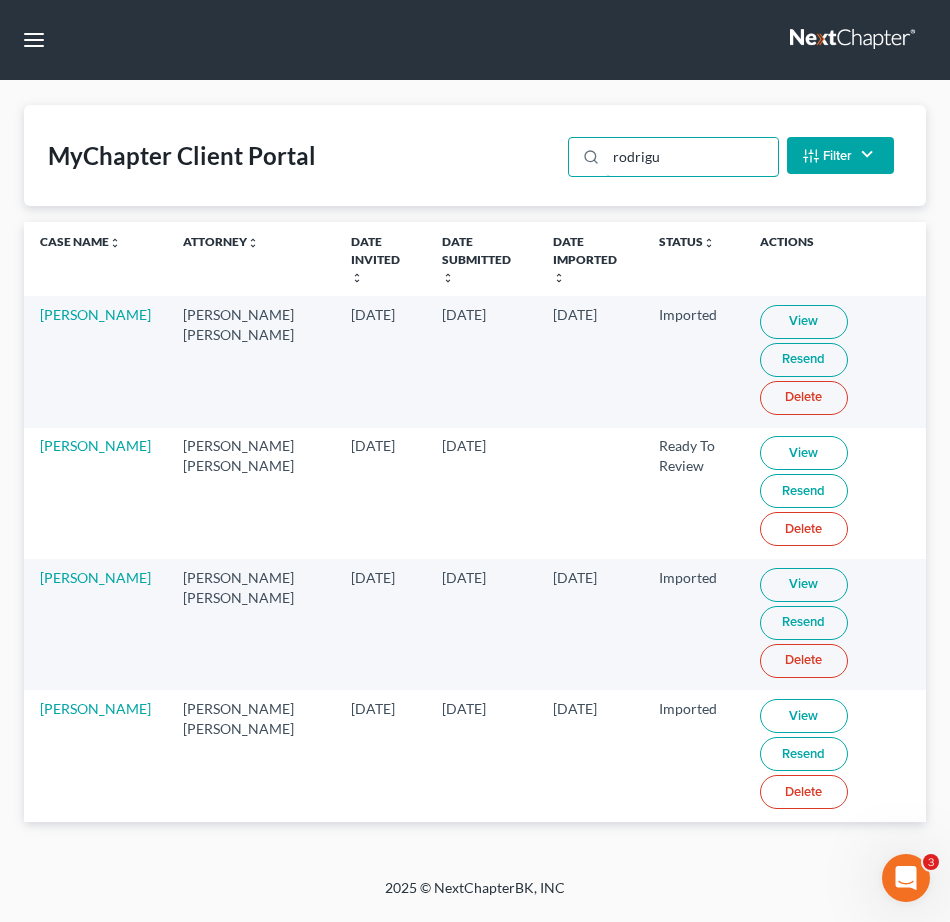 drag, startPoint x: 675, startPoint y: 144, endPoint x: 375, endPoint y: 150, distance: 300.06 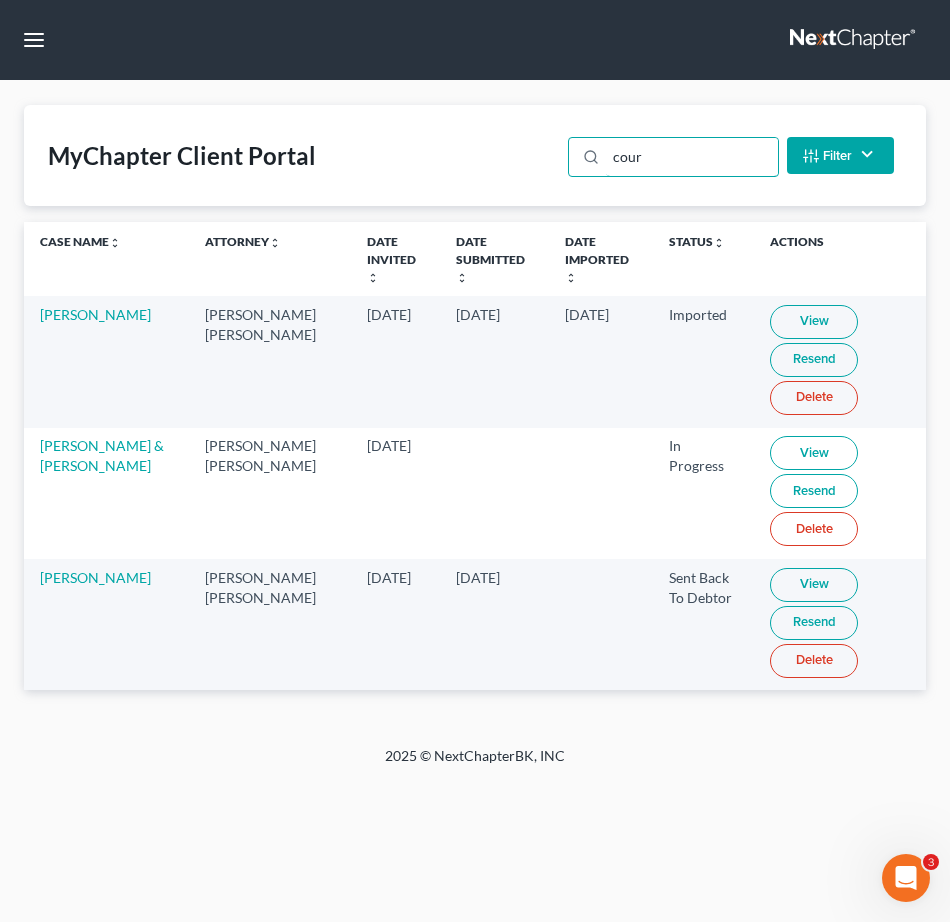 type on "cour" 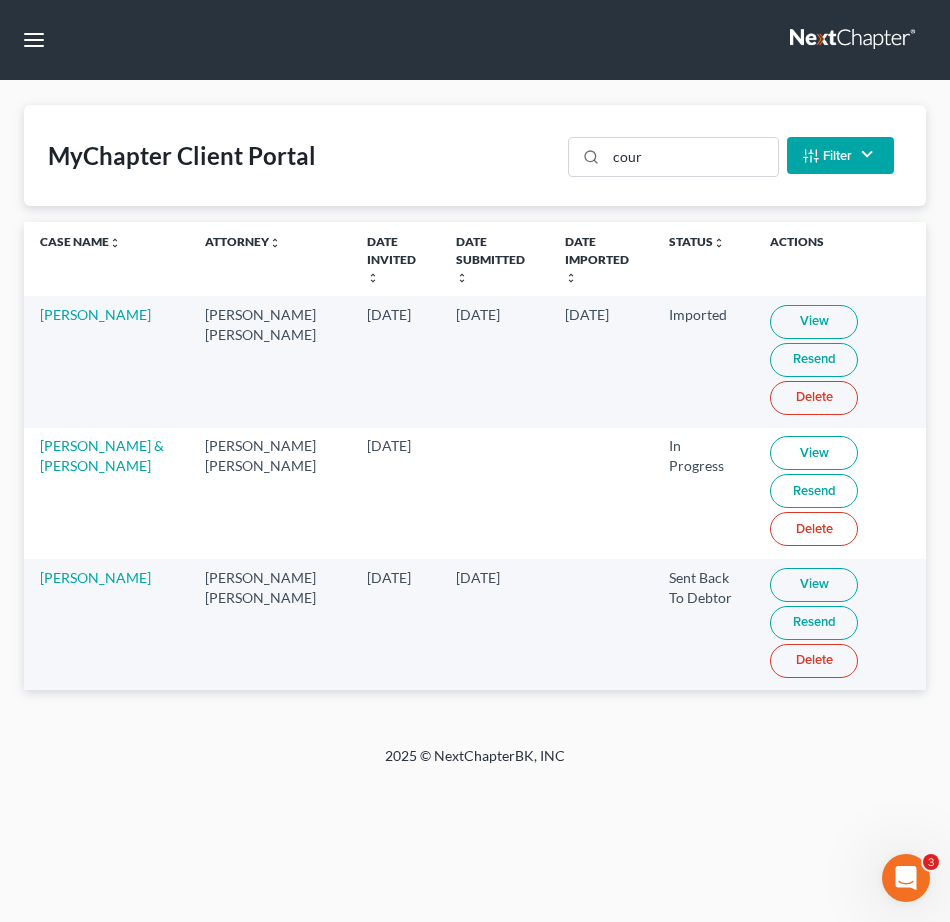 click on "View" at bounding box center (814, 585) 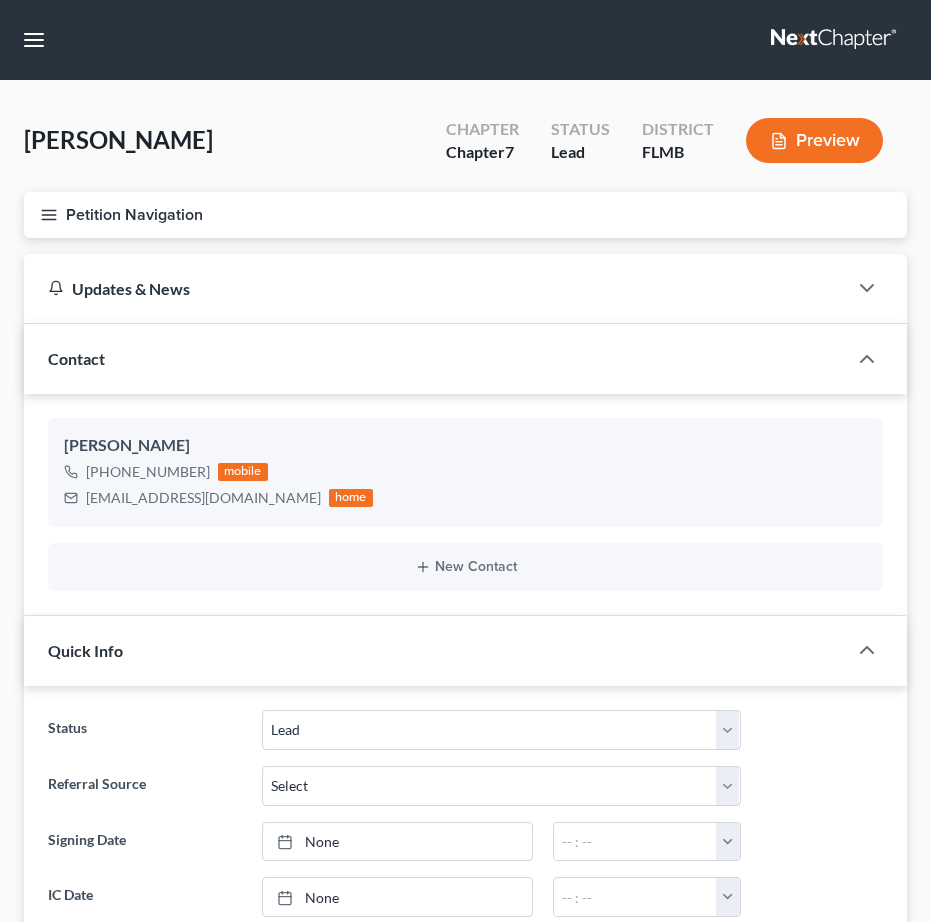 select on "4" 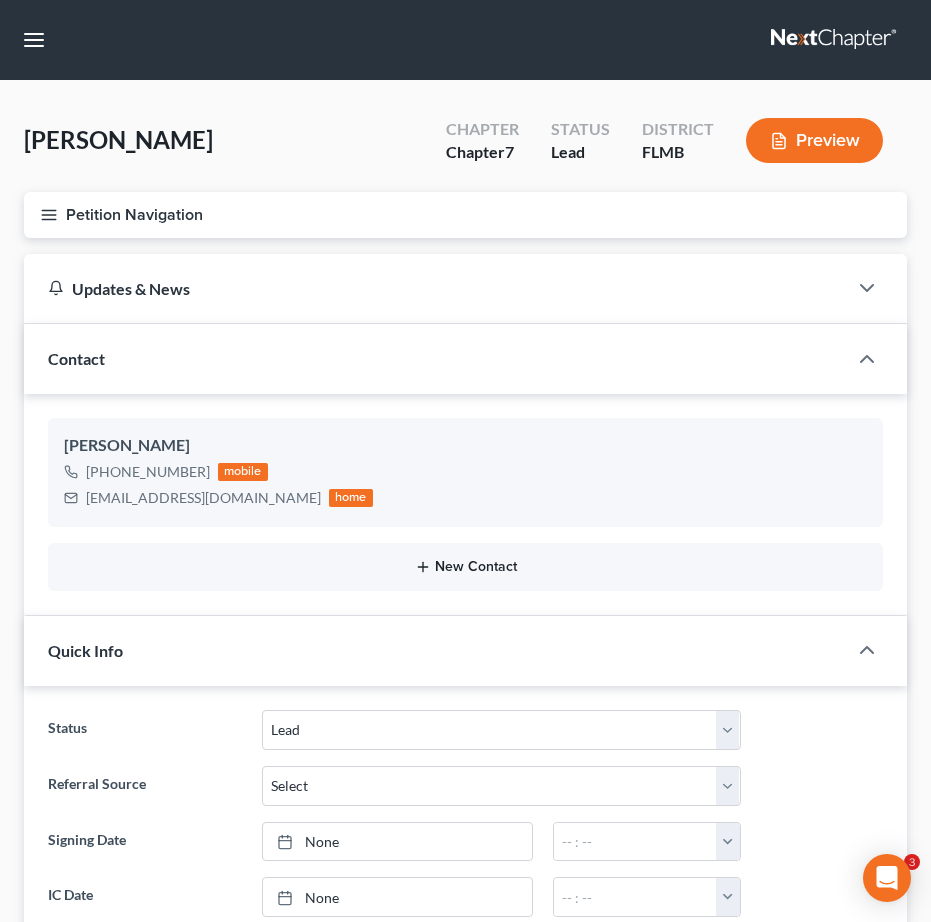 scroll, scrollTop: 625, scrollLeft: 0, axis: vertical 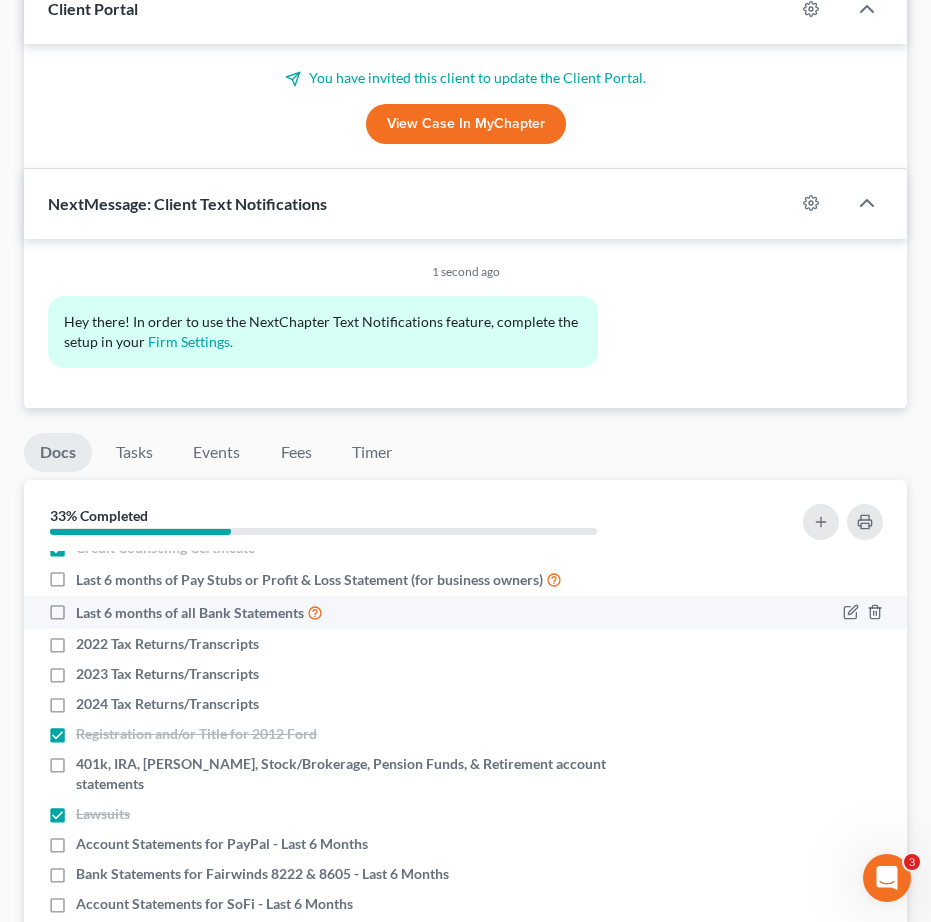 drag, startPoint x: 52, startPoint y: 584, endPoint x: 67, endPoint y: 598, distance: 20.518284 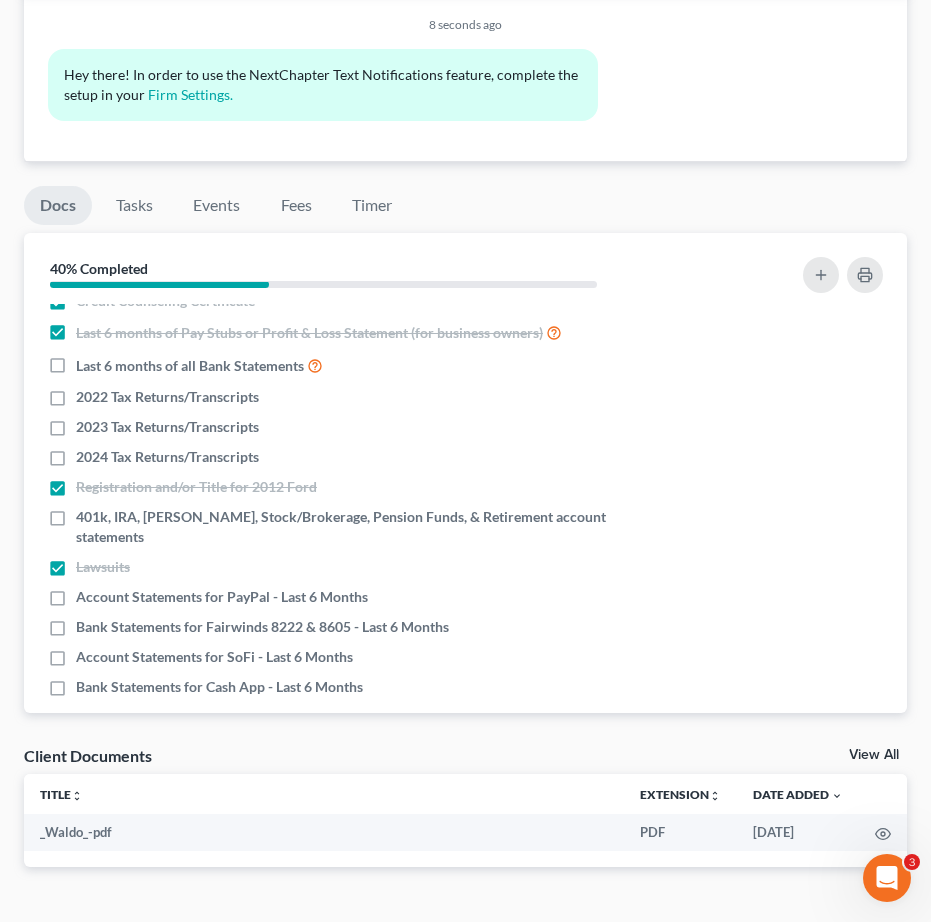 scroll, scrollTop: 1375, scrollLeft: 0, axis: vertical 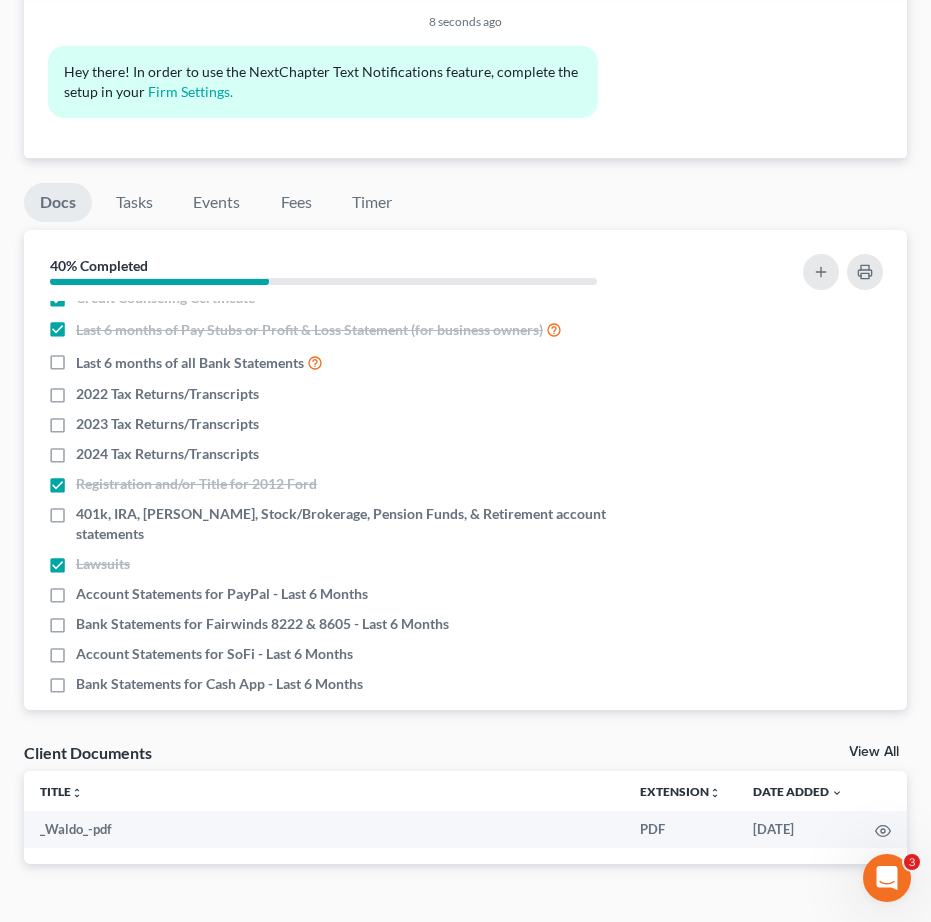 click on "Docs
Tasks
Events
Fees
Timer
40% Completed
Nothing here yet! Proof of ID (Driver's License)   Proof of Social Security Number - Copy of SS Card or W-2 with fully visible SSN   Credit Counseling Certificate   Last 6 months of Pay Stubs or Profit & Loss Statement (for business owners)   Last 6 months of all Bank Statements   2022 Tax Returns/Transcripts   2023 Tax Returns/Transcripts   2024 Tax Returns/Transcripts   Registration and/or Title for 2012 Ford   401k, IRA, ROTH IRA, Stock/Brokerage, Pension Funds, & Retirement account statements   Lawsuits   Account Statements for PayPal - Last 6 Months   Bank Statements for Fairwinds 8222 & 8605 - Last 6 Months   Account Statements for SoFi - Last 6 Months   Bank Statements for Cash App - Last 6 Months
Hide Completed Tasks
Receive documents Review petition File petition Send notice of Bankruptcy to parties Calendar 341 Hearing and send notice to debtor(s) Email 341 Docs to trustee" at bounding box center [465, 527] 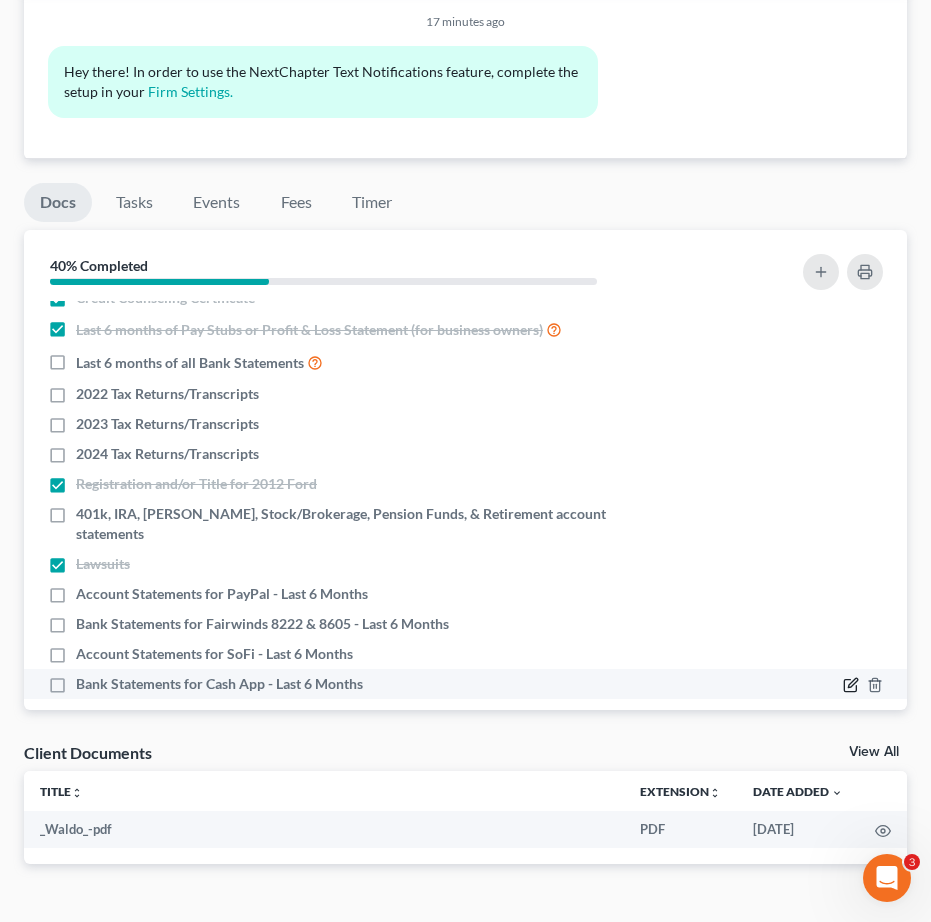 click 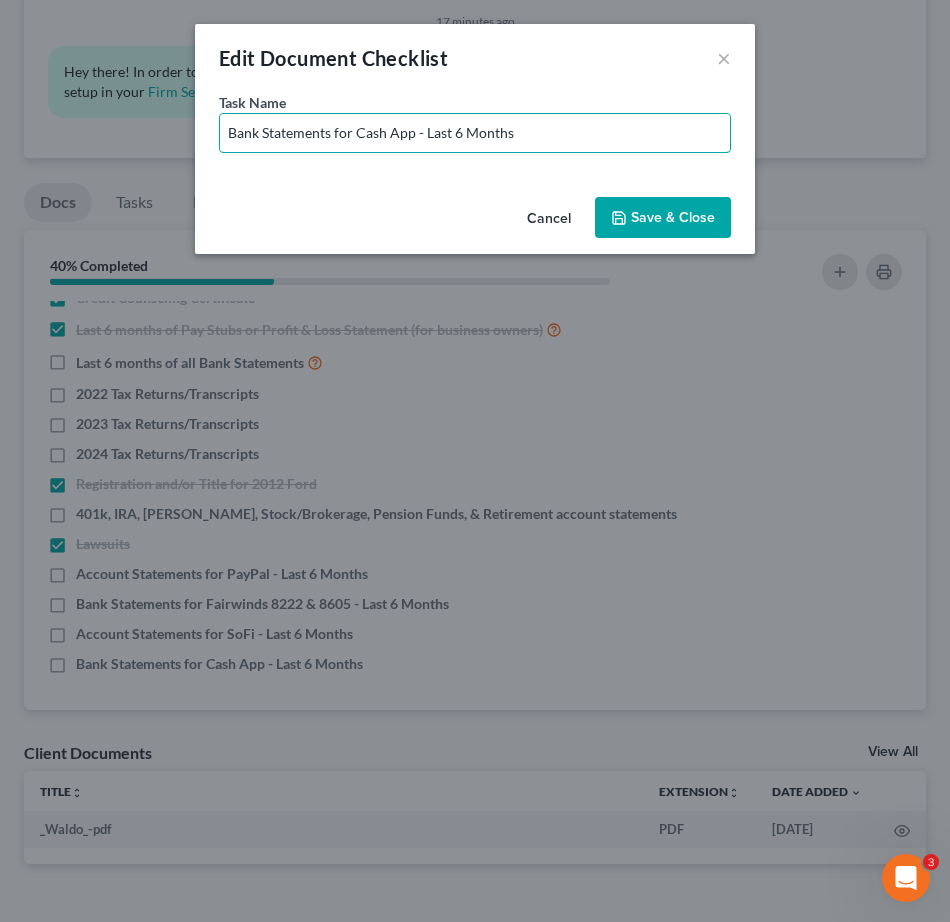 drag, startPoint x: 425, startPoint y: 130, endPoint x: 951, endPoint y: 194, distance: 529.8792 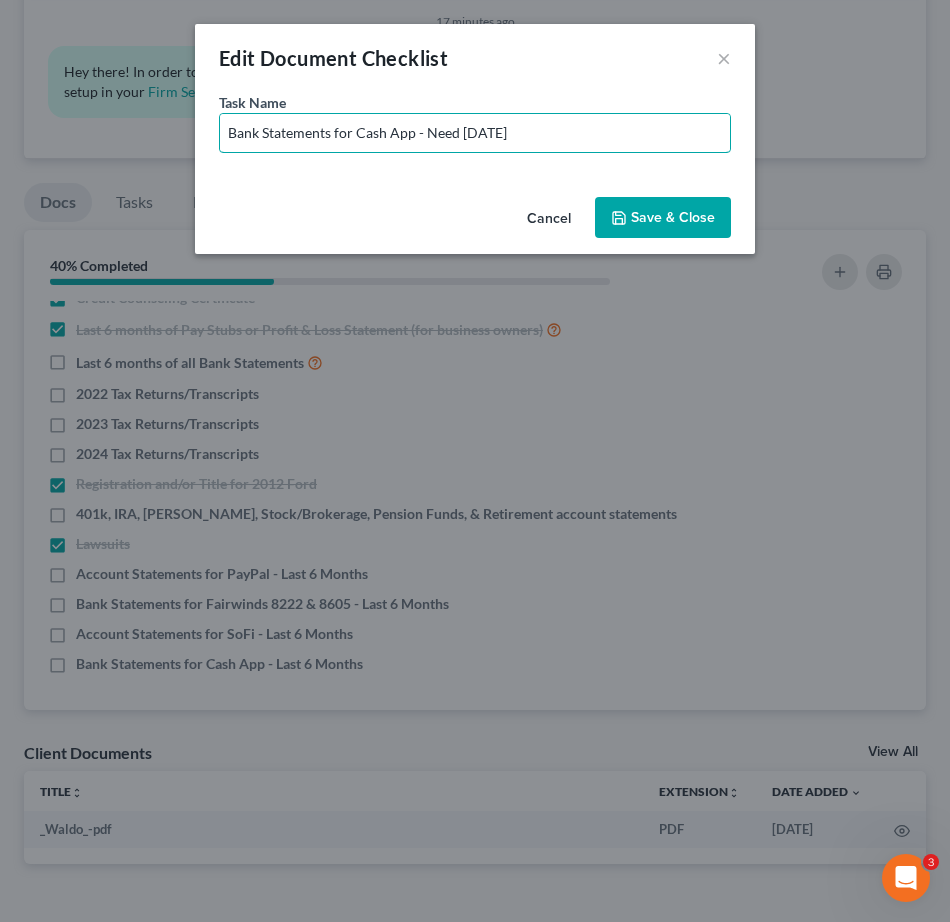 type on "Bank Statements for Cash App - Need Jan 2025" 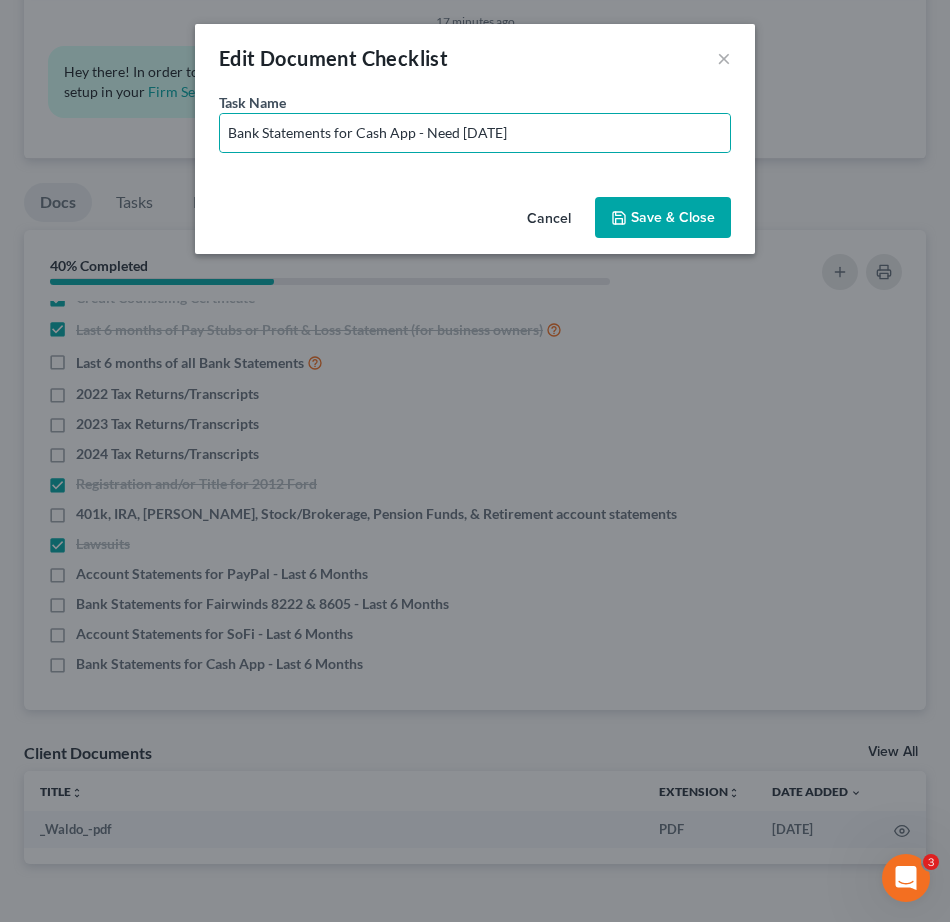 click on "Save & Close" at bounding box center [663, 218] 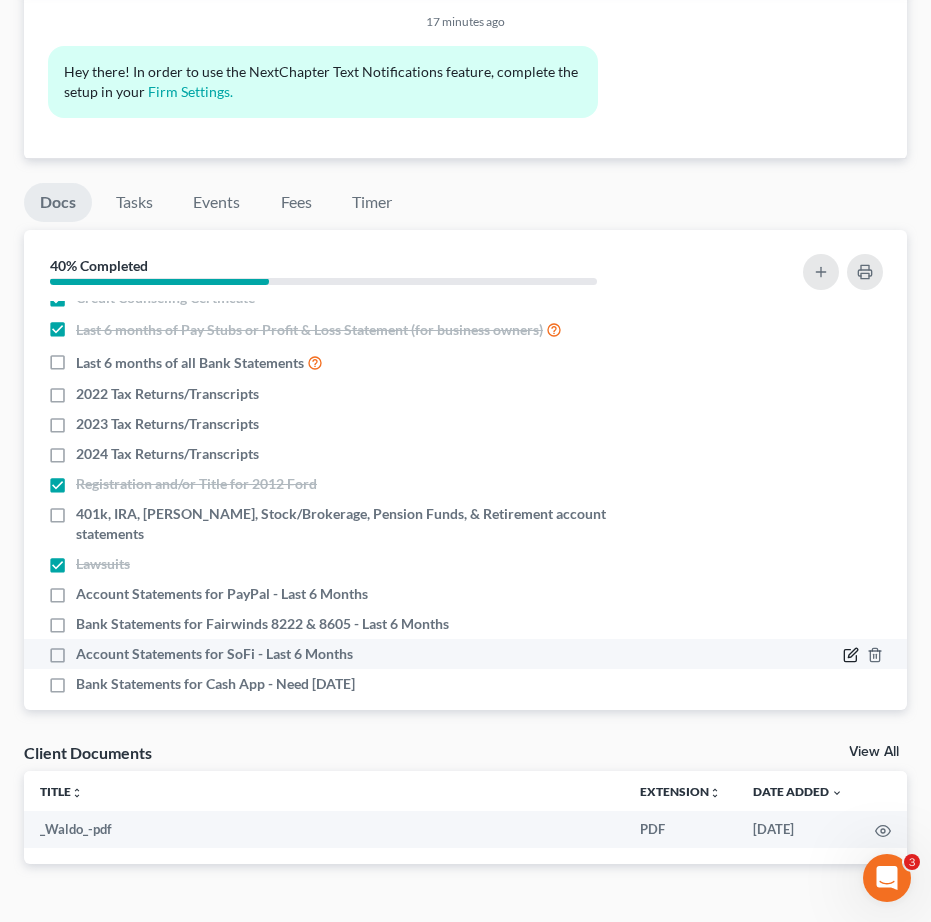 click 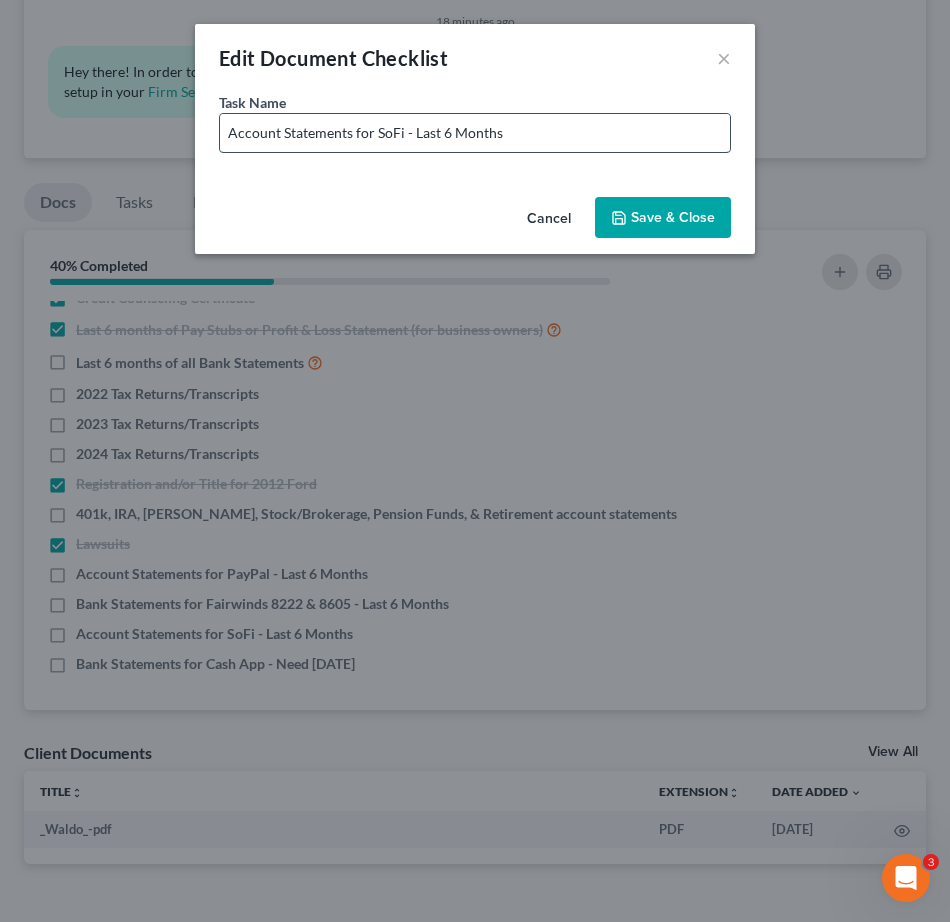 click on "Account Statements for SoFi - Last 6 Months" at bounding box center [475, 133] 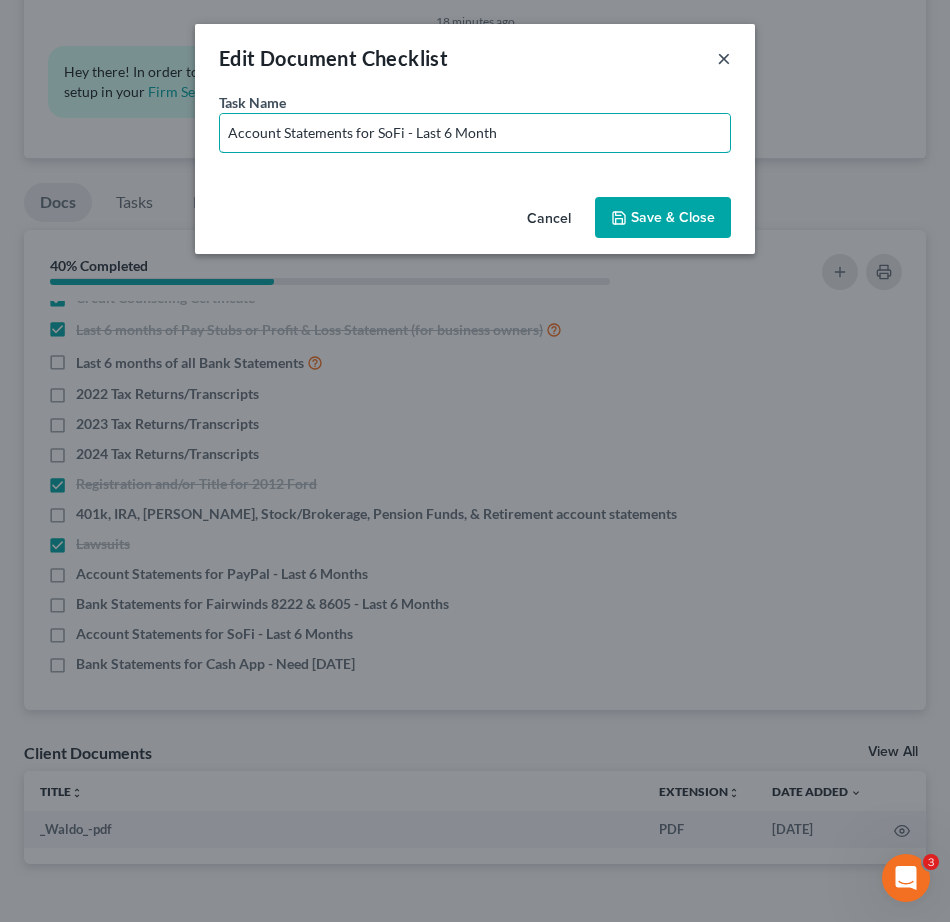 type on "Account Statements for SoFi - Last 6 Month" 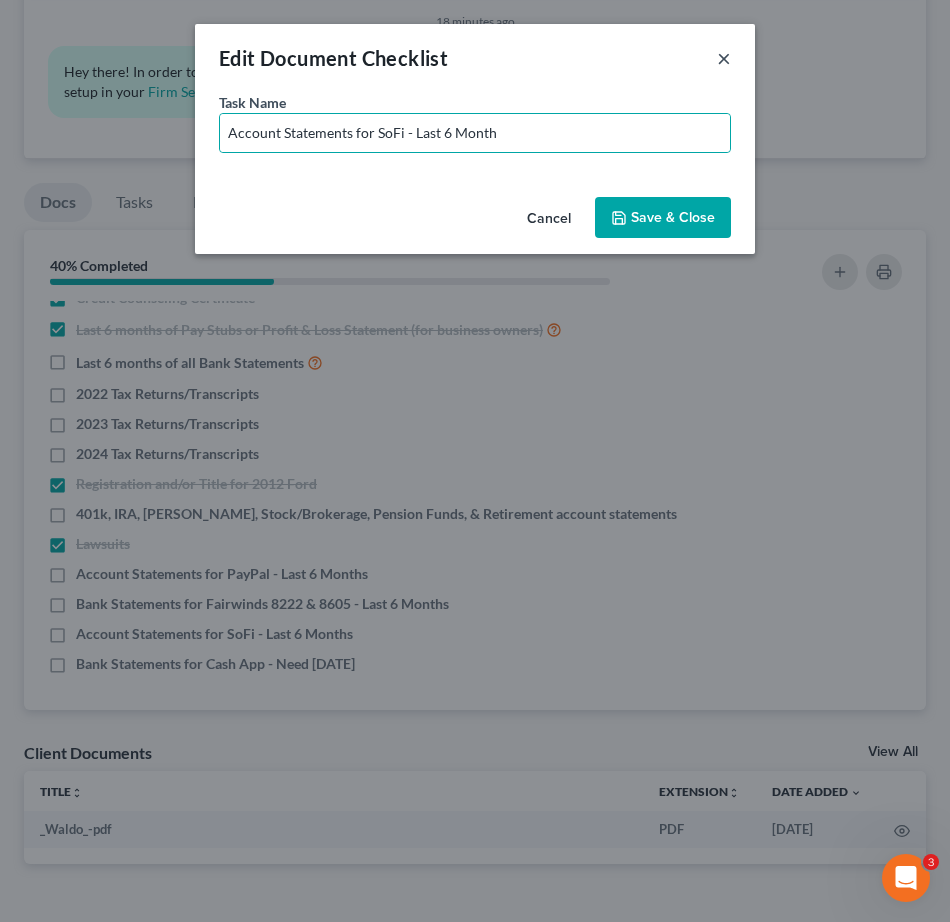 click on "×" at bounding box center [724, 58] 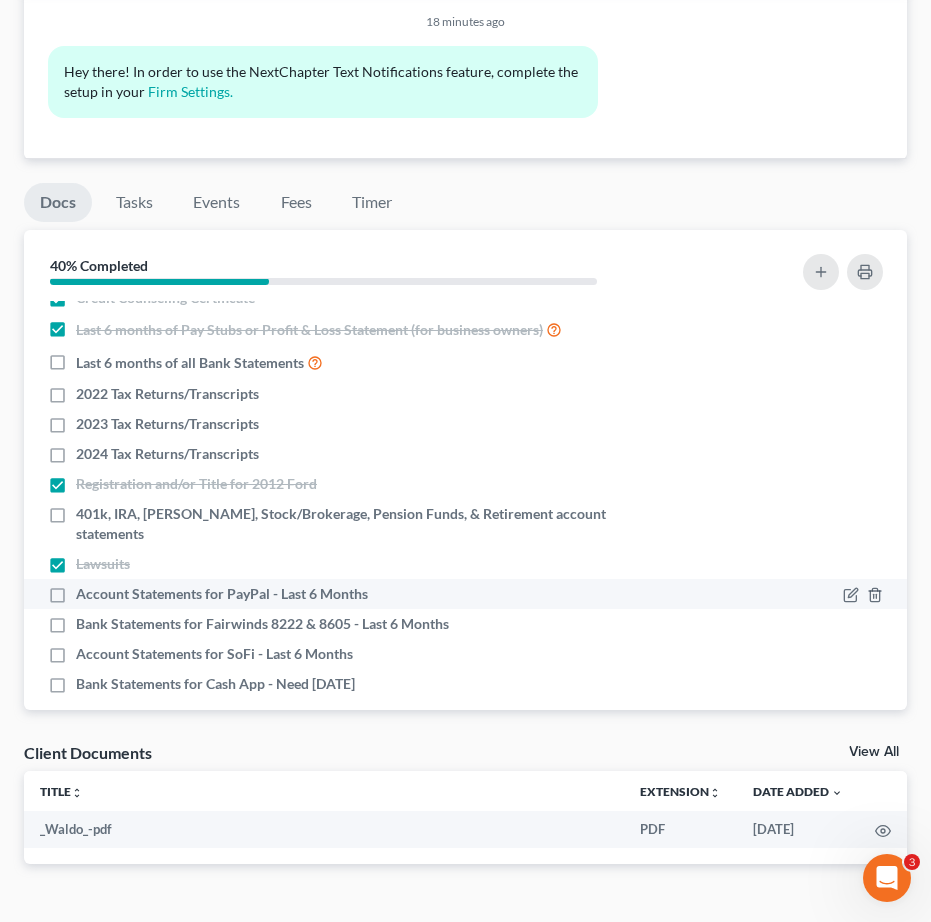 drag, startPoint x: 403, startPoint y: 658, endPoint x: 76, endPoint y: 575, distance: 337.36923 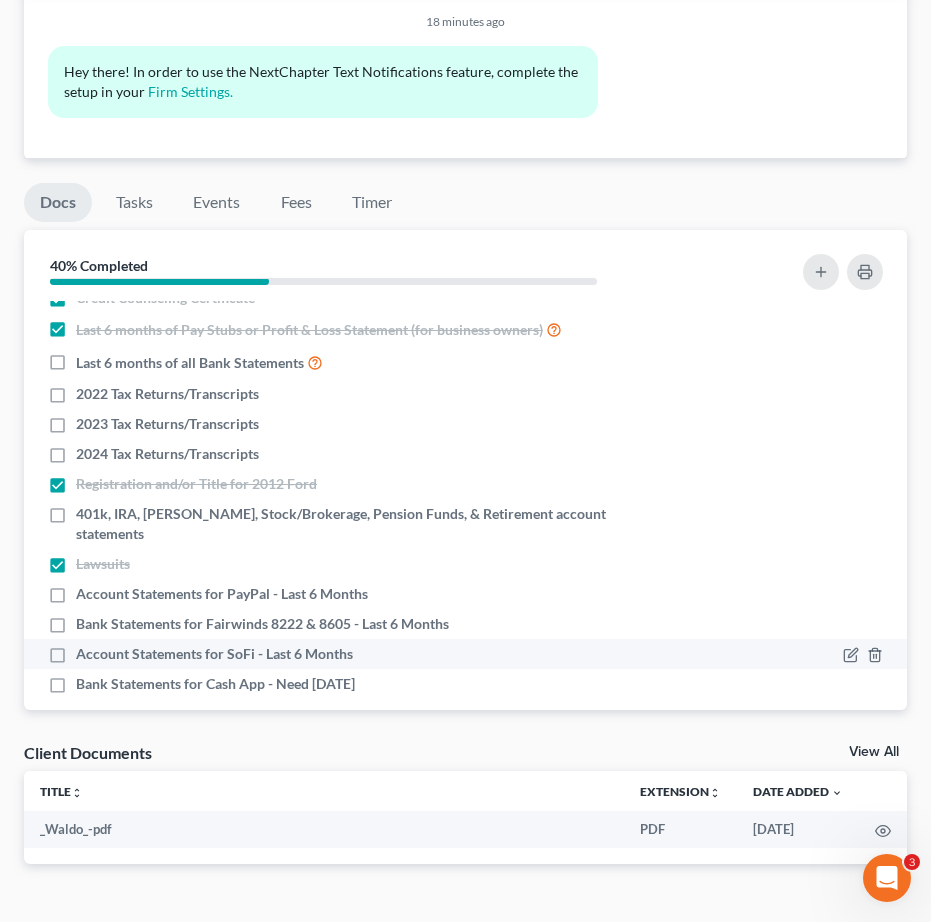scroll, scrollTop: 0, scrollLeft: 0, axis: both 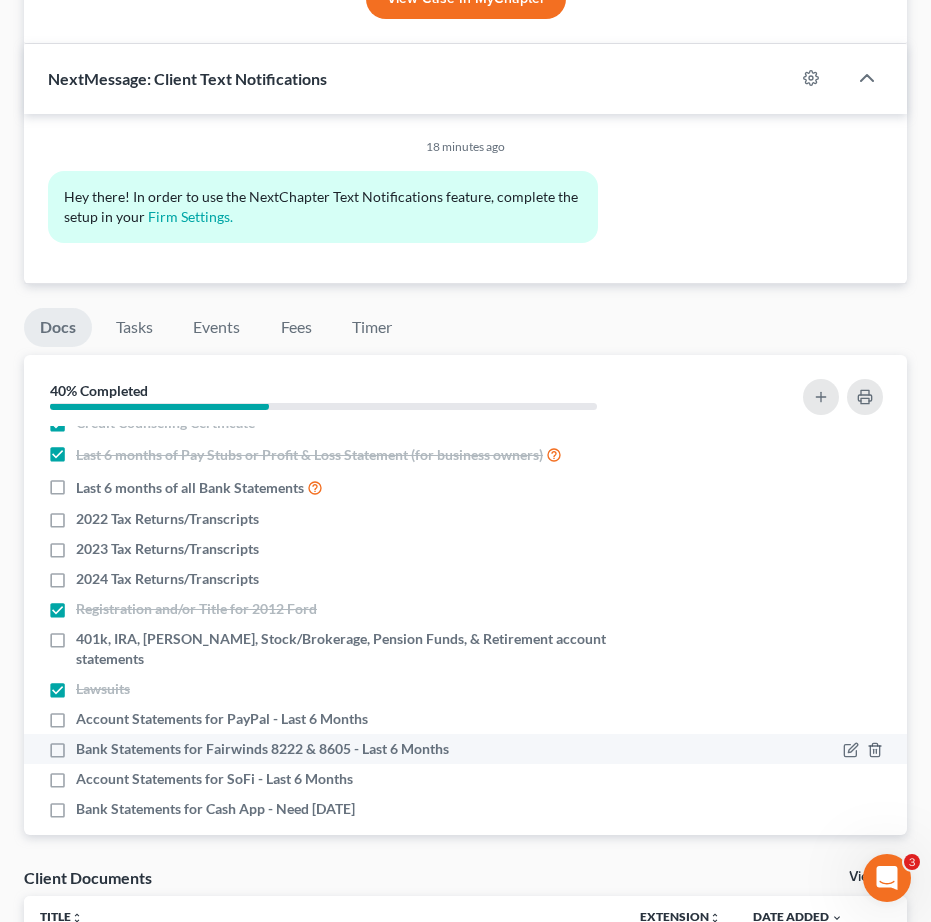 click on "Bank Statements for Fairwinds 8222 & 8605 - Last 6 Months" at bounding box center (262, 749) 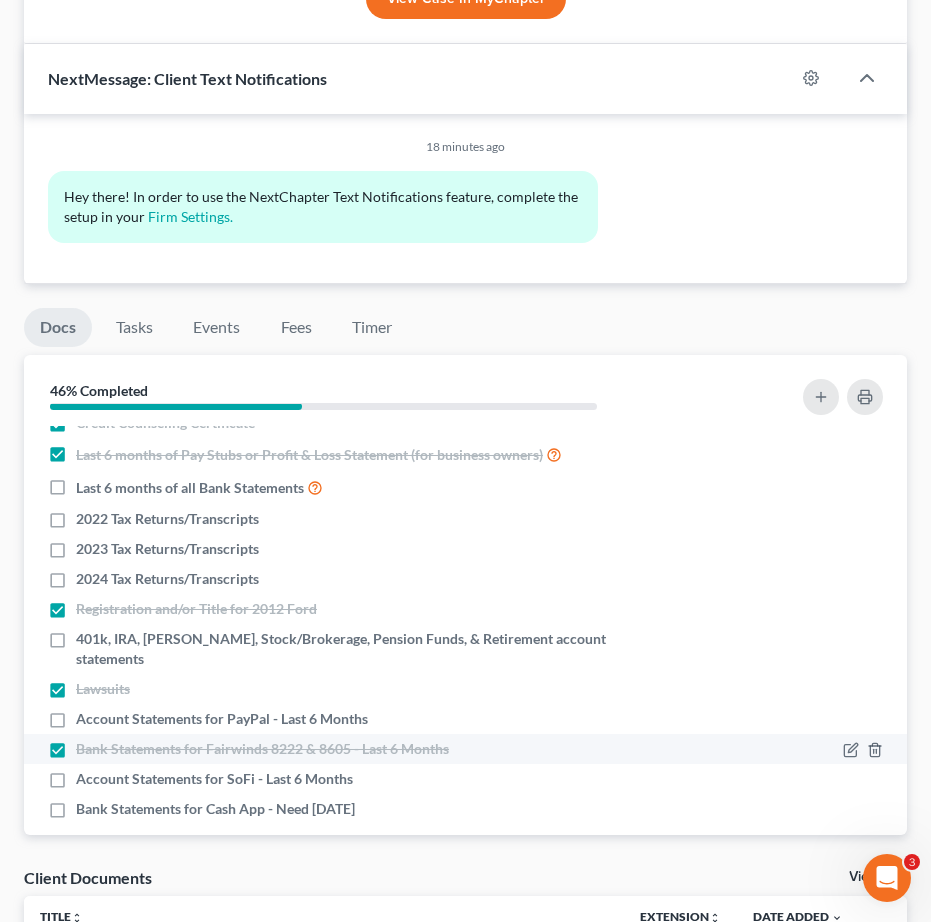 drag, startPoint x: 52, startPoint y: 732, endPoint x: 70, endPoint y: 736, distance: 18.439089 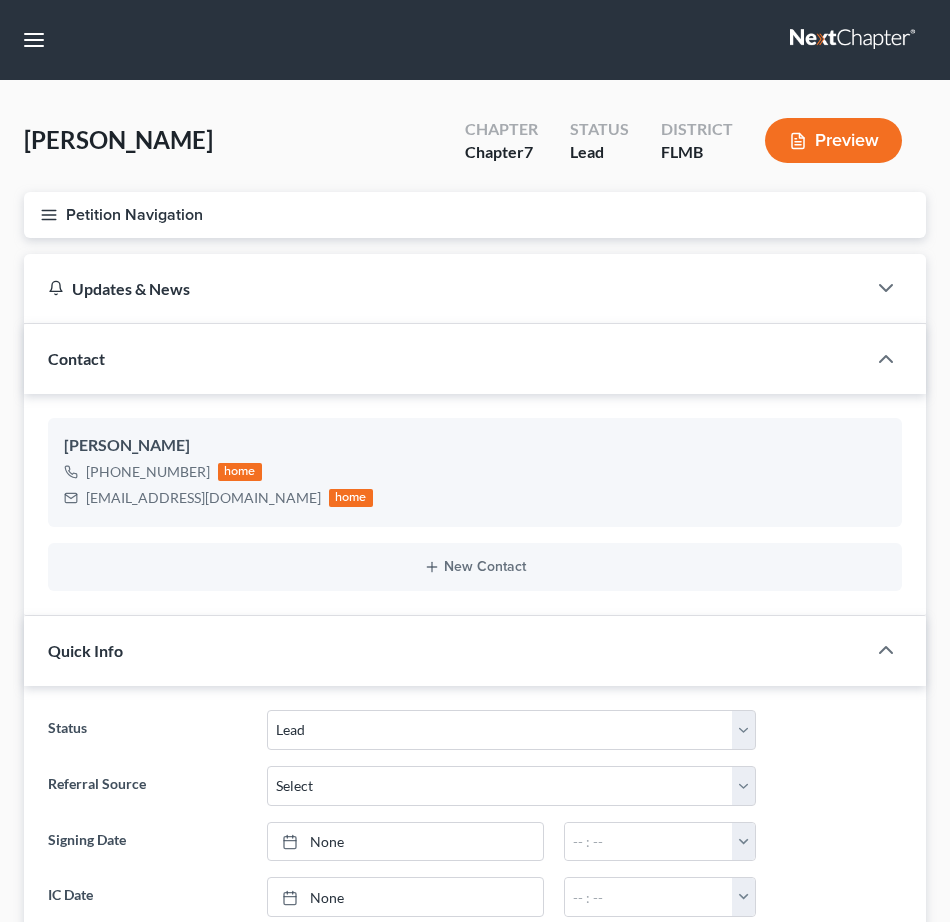 select on "4" 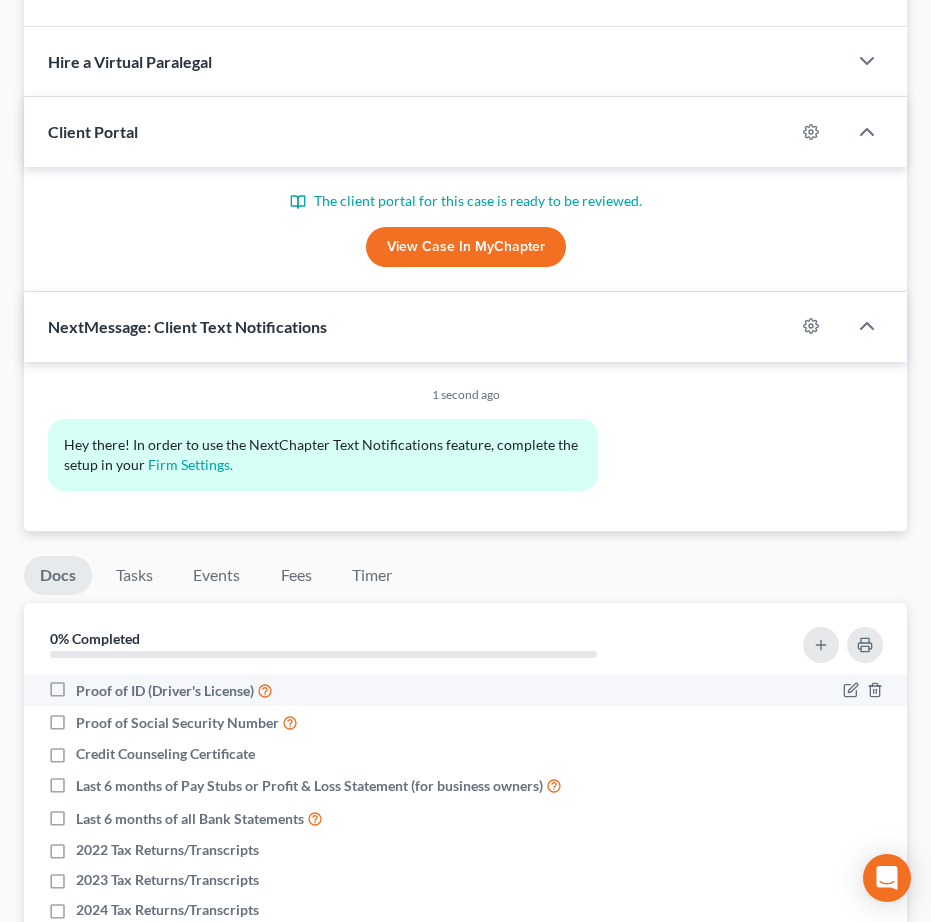scroll, scrollTop: 1425, scrollLeft: 0, axis: vertical 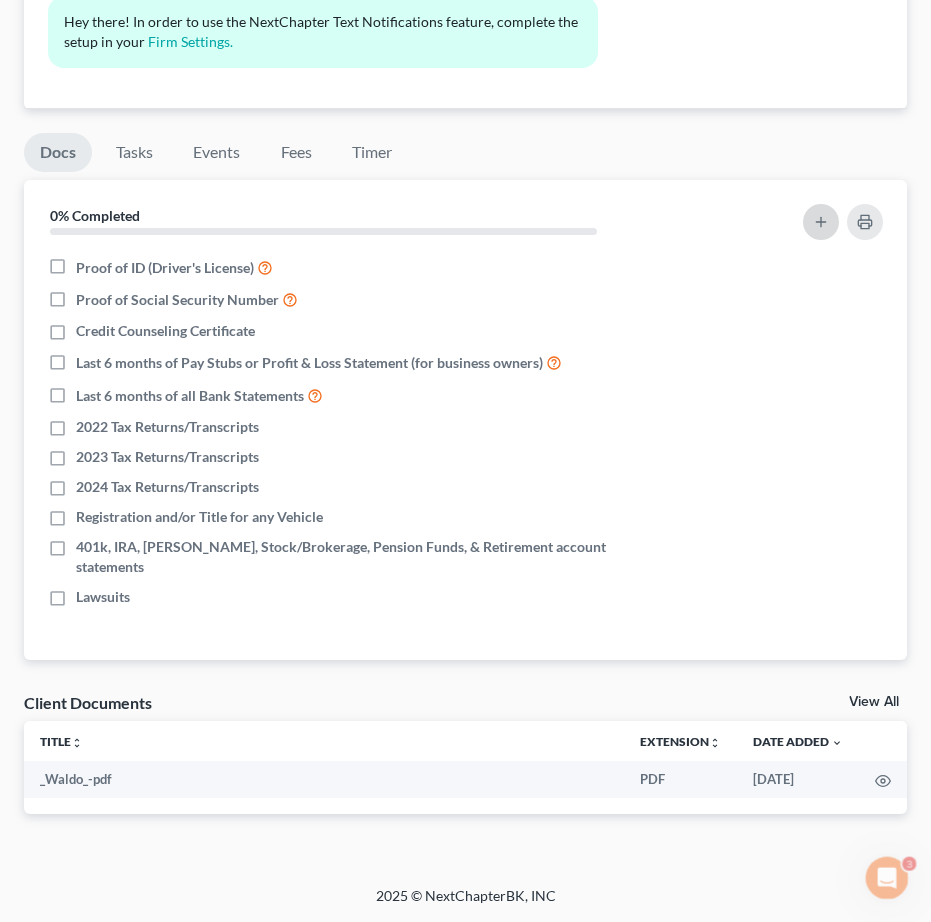 click at bounding box center [821, 222] 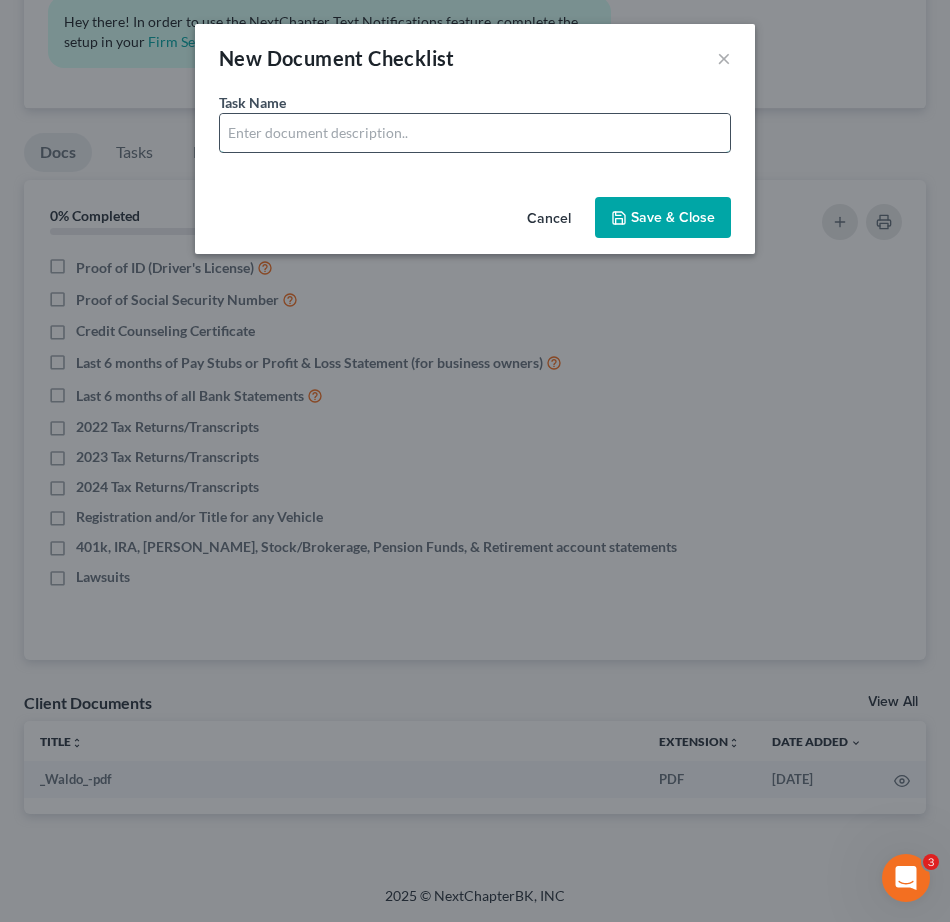click at bounding box center [475, 133] 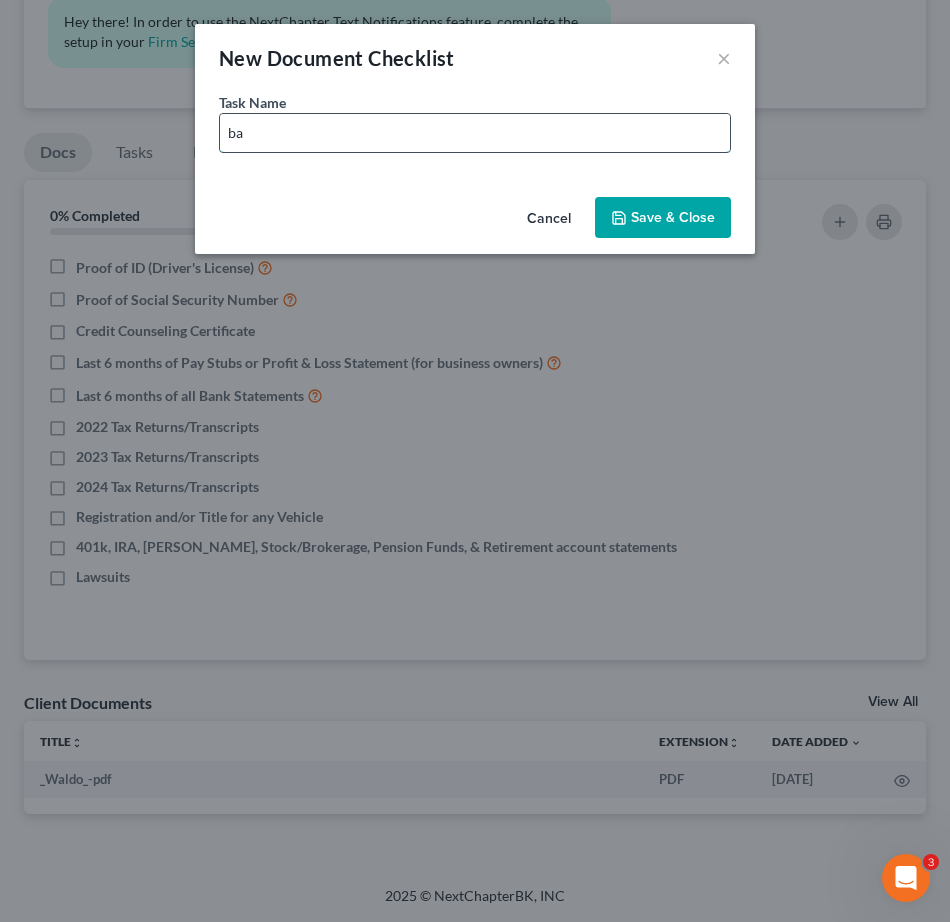 type on "b" 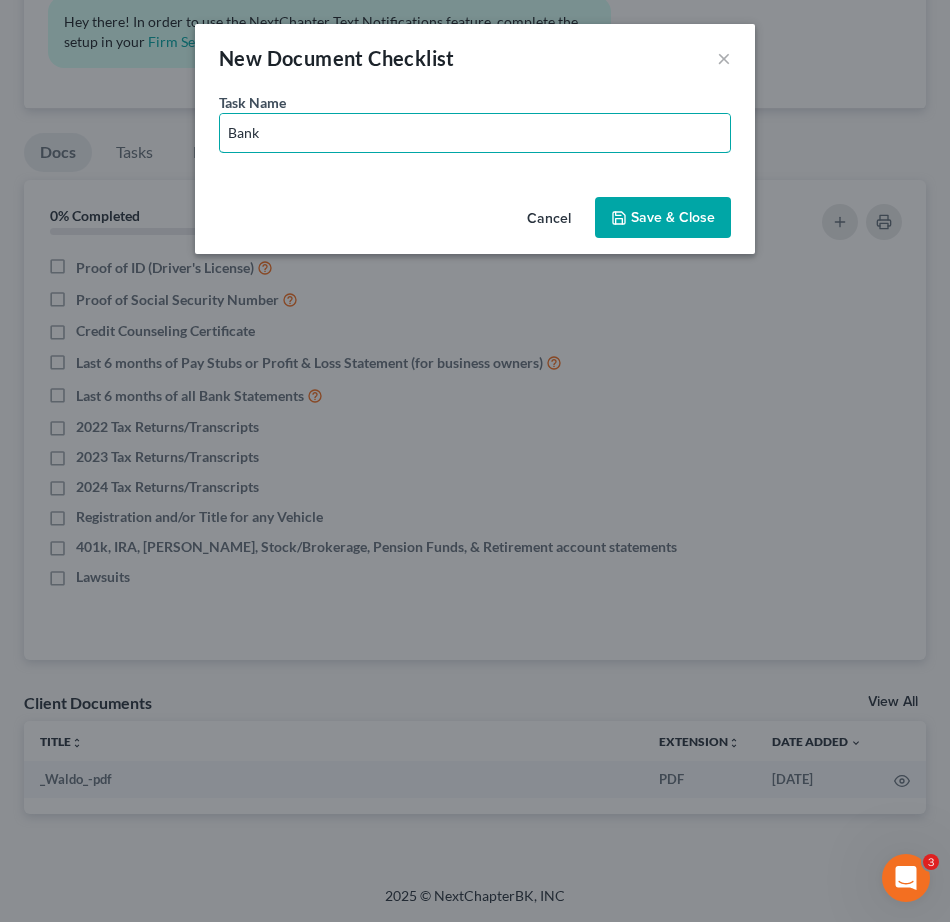 drag, startPoint x: 289, startPoint y: 136, endPoint x: -118, endPoint y: 103, distance: 408.33563 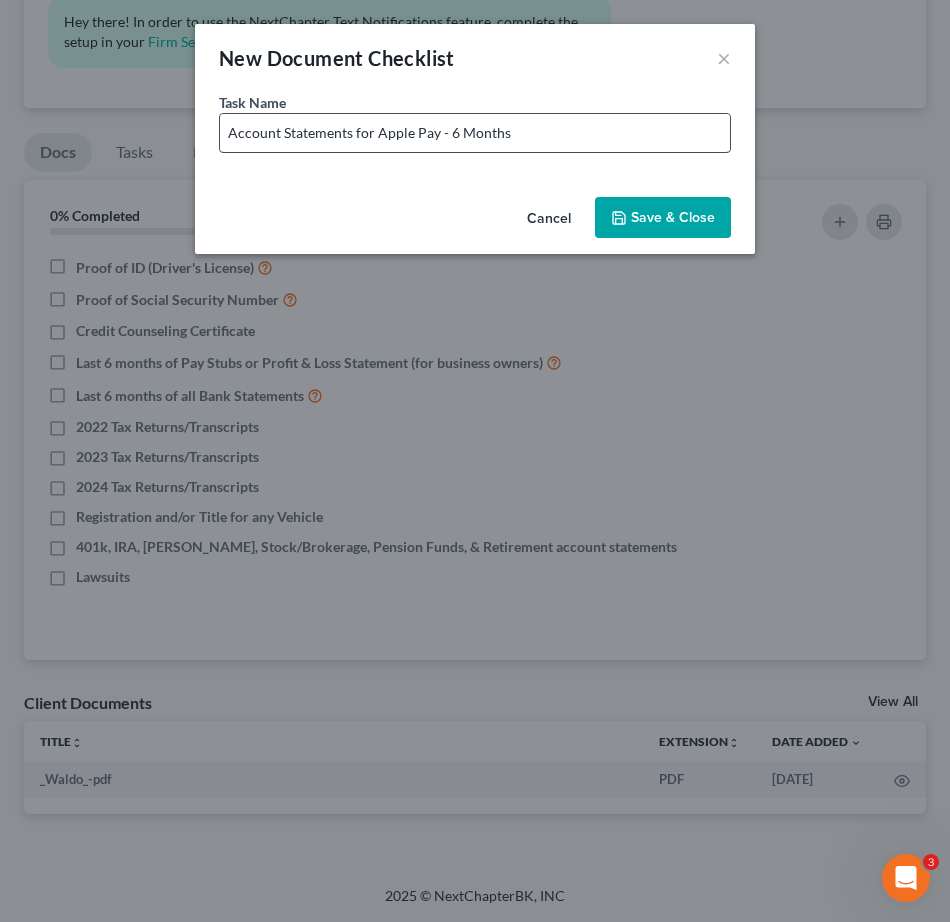 drag, startPoint x: 438, startPoint y: 134, endPoint x: 416, endPoint y: 143, distance: 23.769728 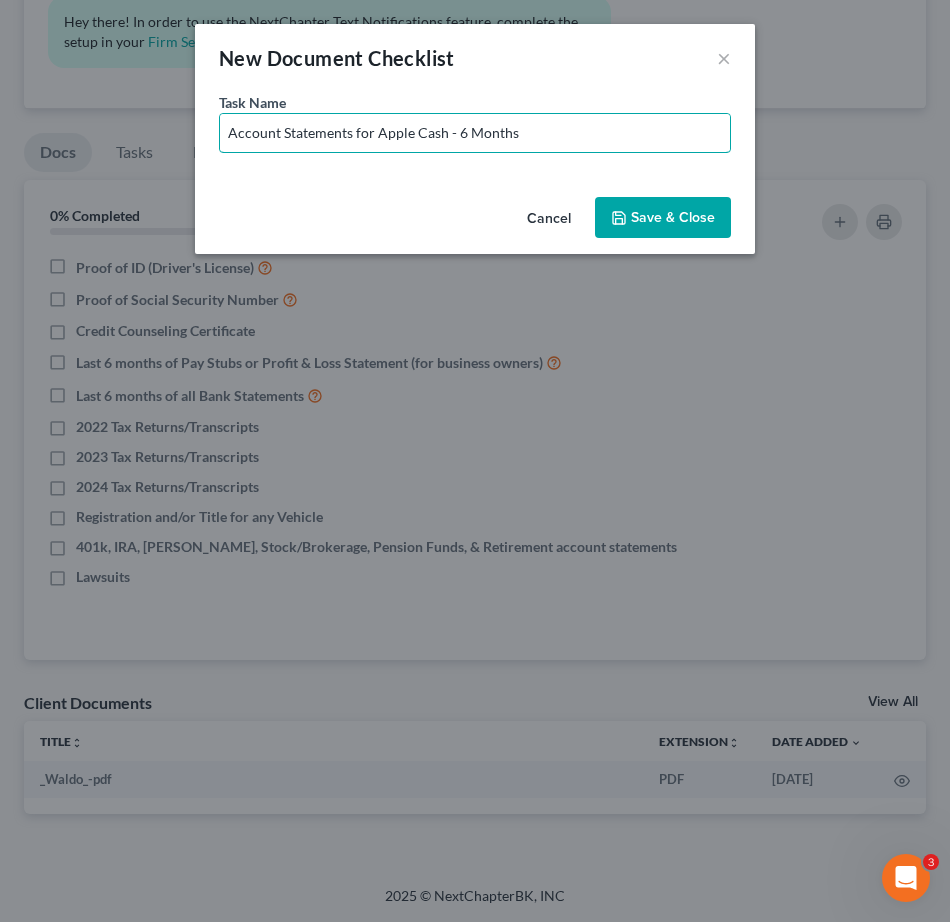 type on "Account Statements for Apple Cash - 6 Months" 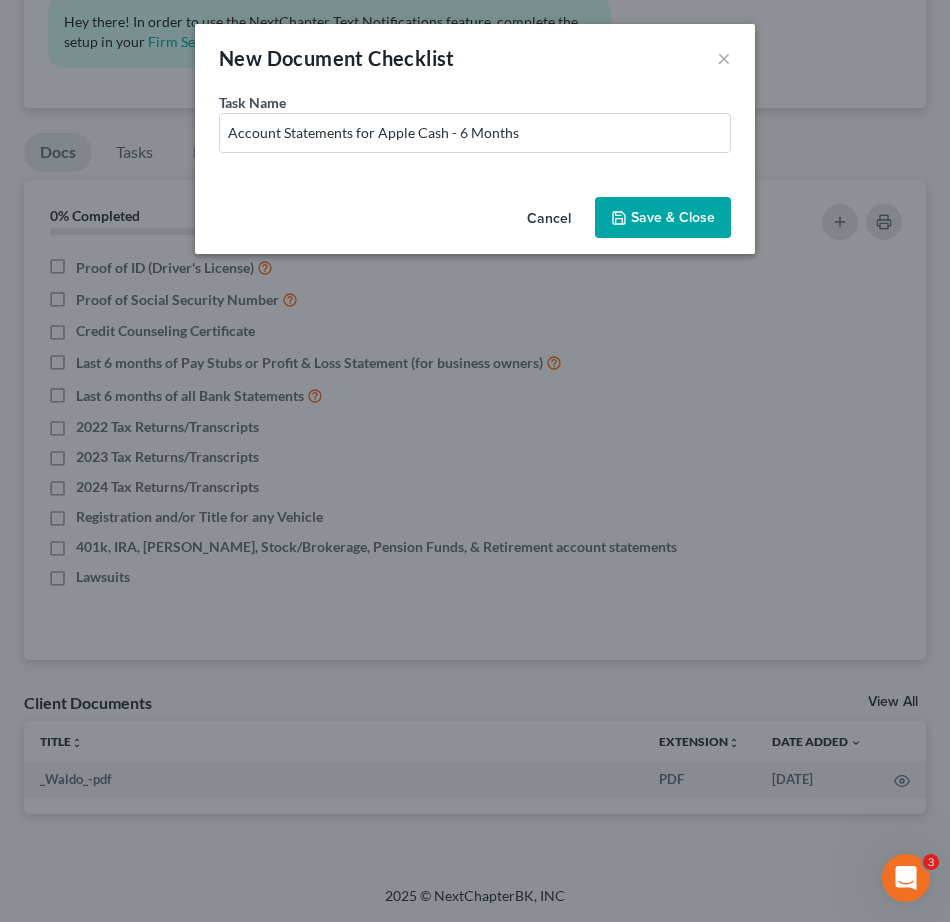 click 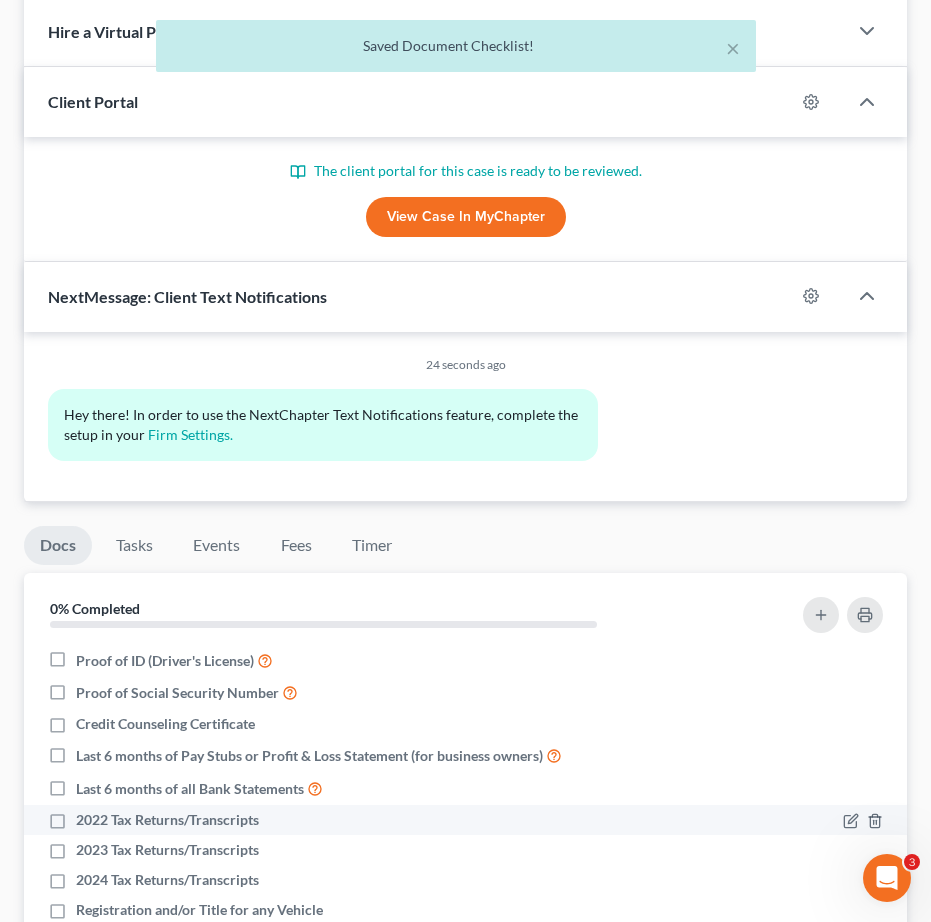scroll, scrollTop: 1300, scrollLeft: 0, axis: vertical 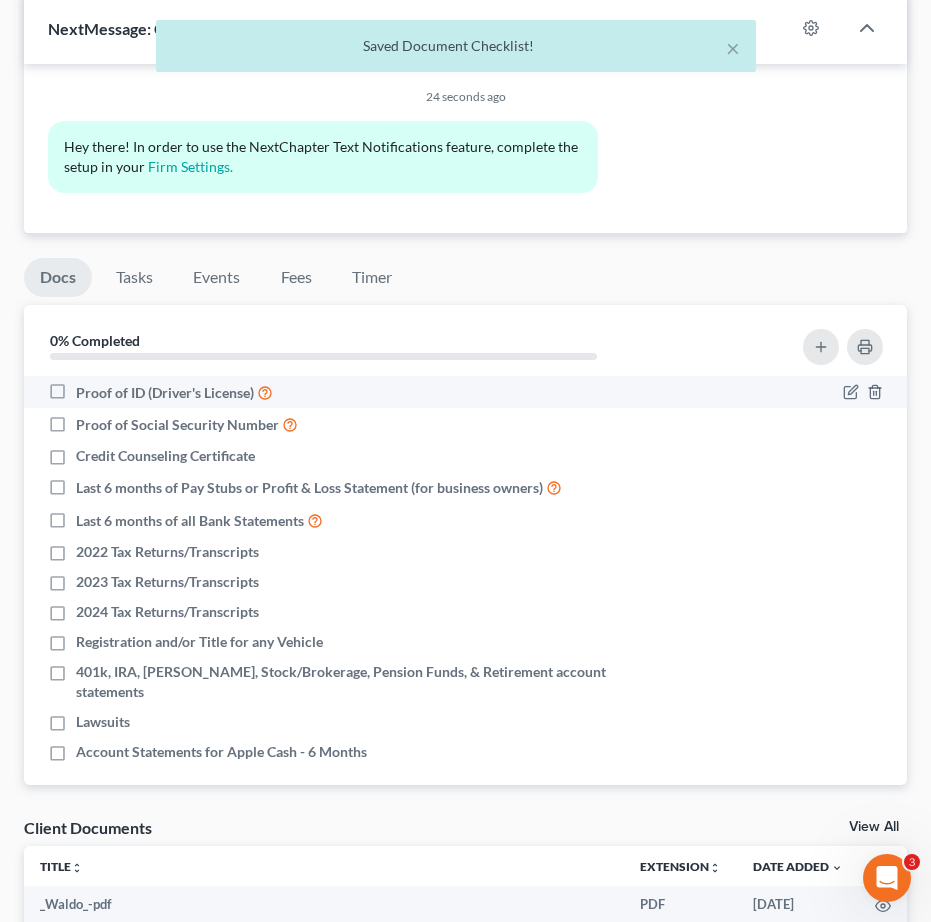 click on "Proof of ID (Driver's License)" at bounding box center [174, 392] 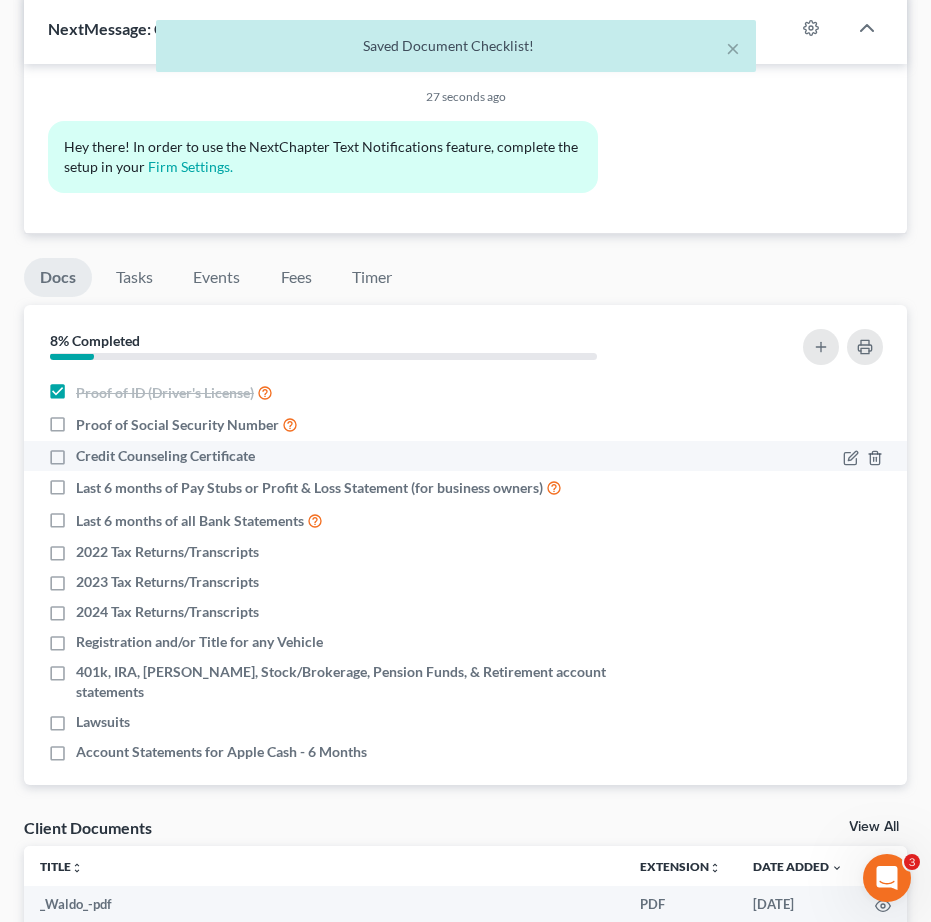 click on "Proof of Social Security Number" at bounding box center (187, 424) 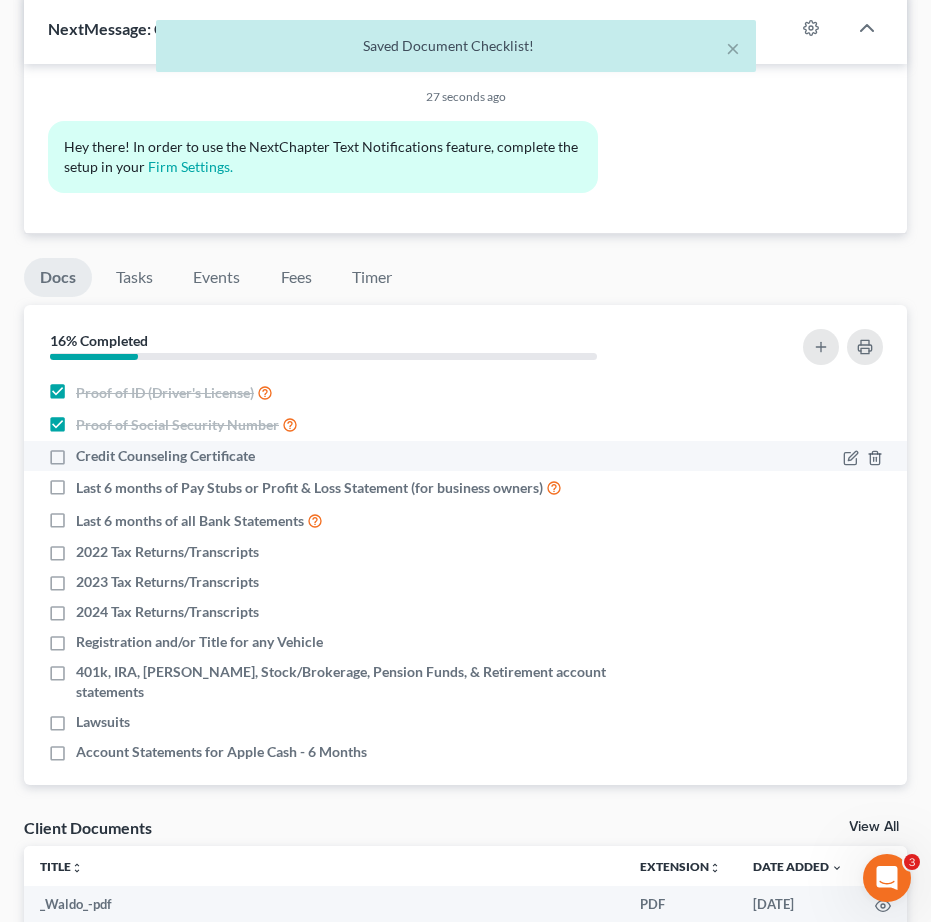 click on "Credit Counseling Certificate" at bounding box center (165, 456) 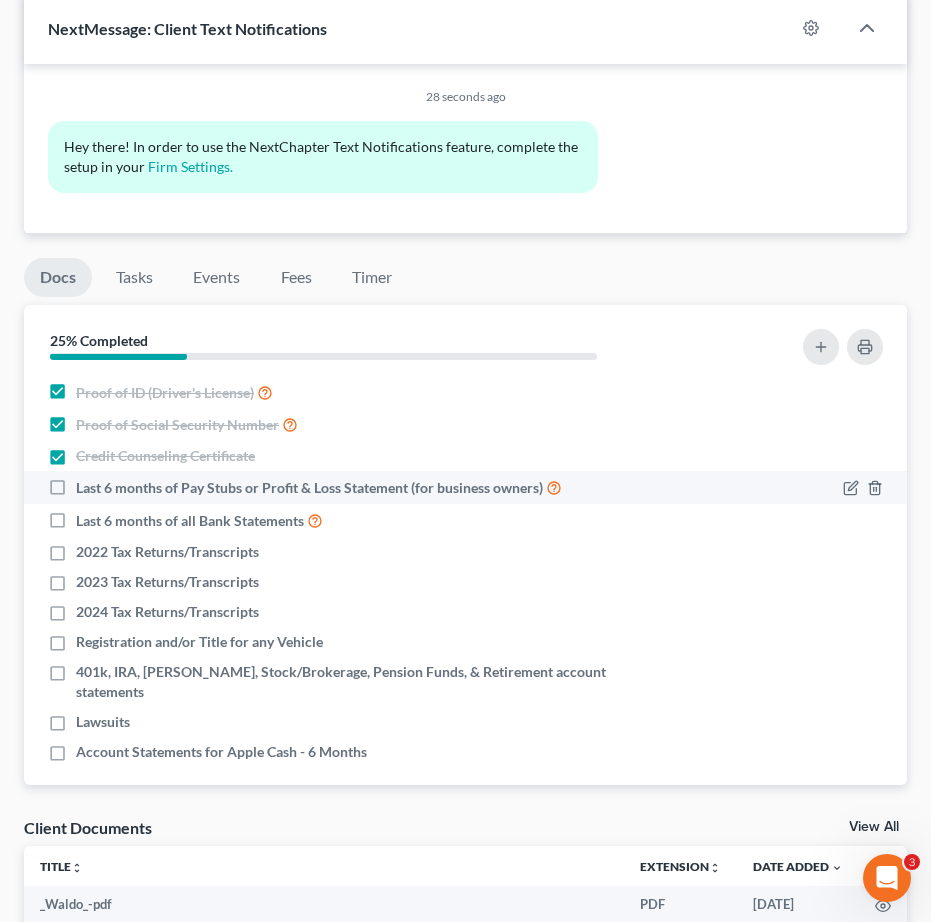 click on "Last 6 months of Pay Stubs or Profit & Loss Statement (for business owners)" at bounding box center [319, 487] 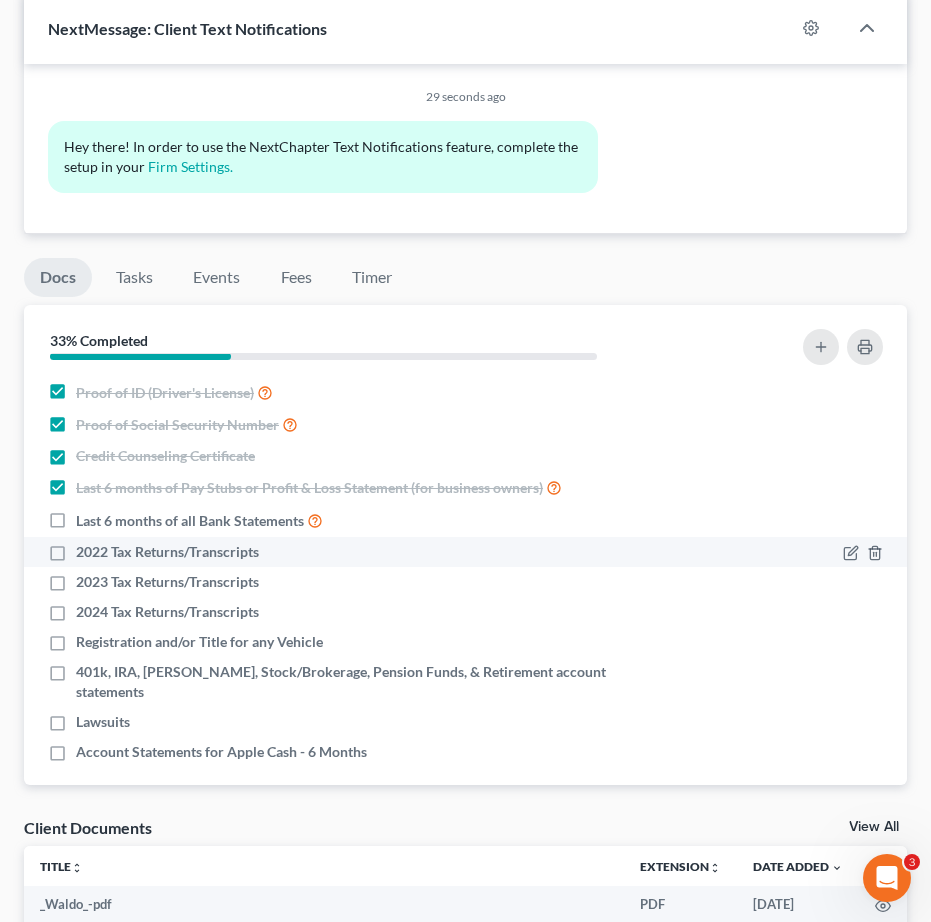 click on "2022 Tax Returns/Transcripts" at bounding box center (167, 552) 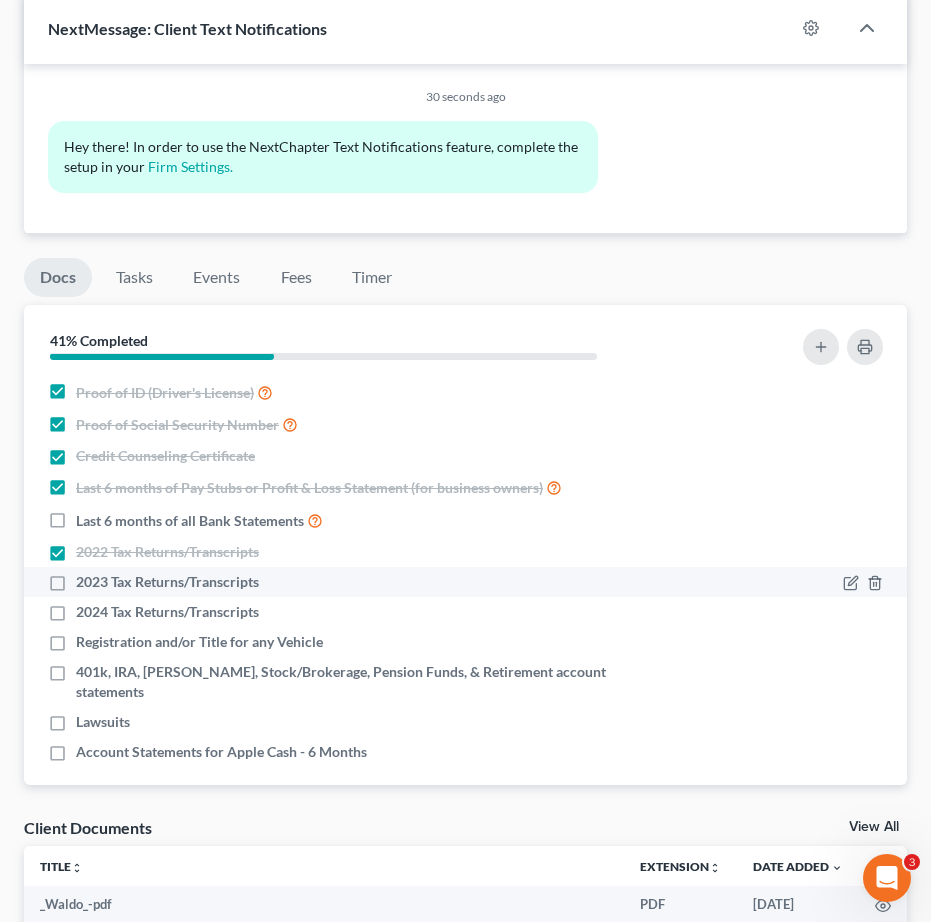 click on "2023 Tax Returns/Transcripts" at bounding box center (167, 582) 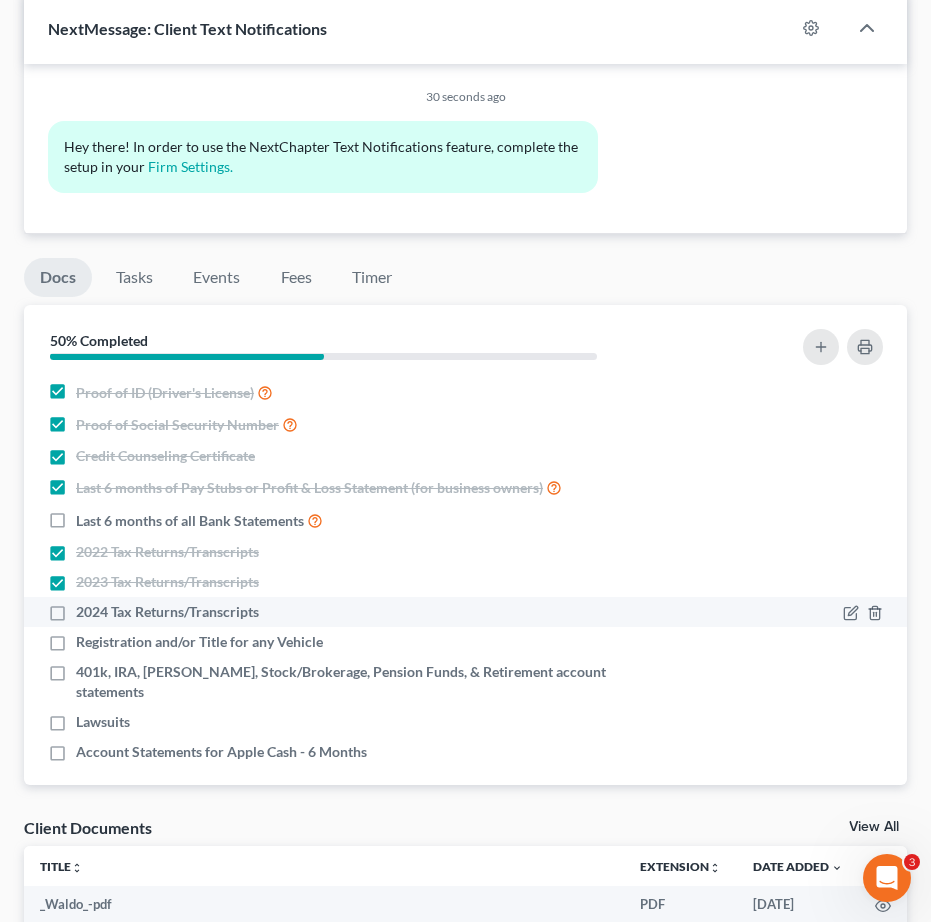 drag, startPoint x: 56, startPoint y: 609, endPoint x: 73, endPoint y: 622, distance: 21.400934 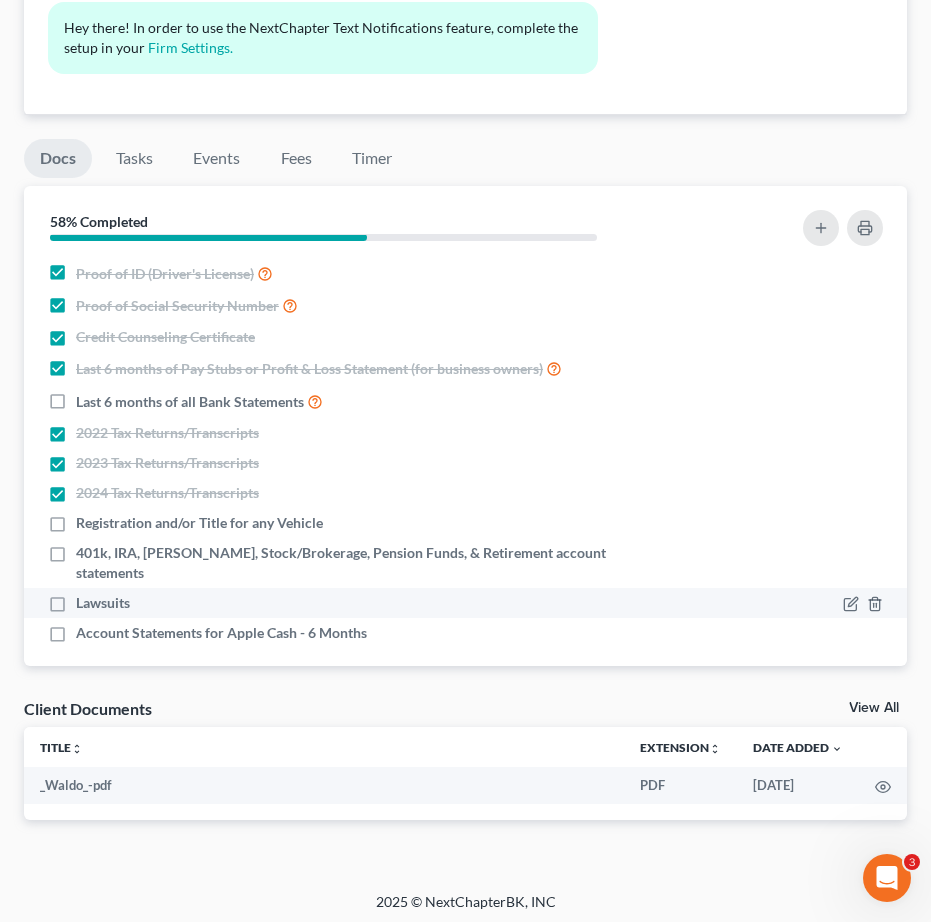 scroll, scrollTop: 1425, scrollLeft: 0, axis: vertical 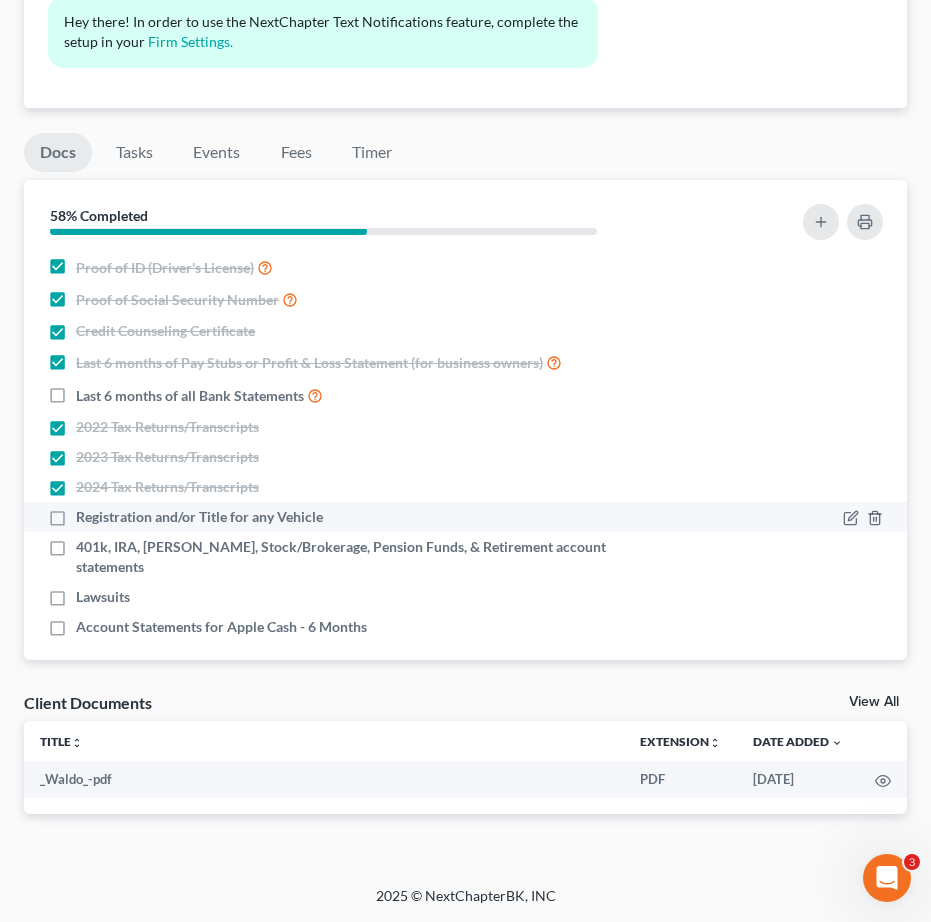 click on "Registration and/or Title for any Vehicle" at bounding box center (199, 517) 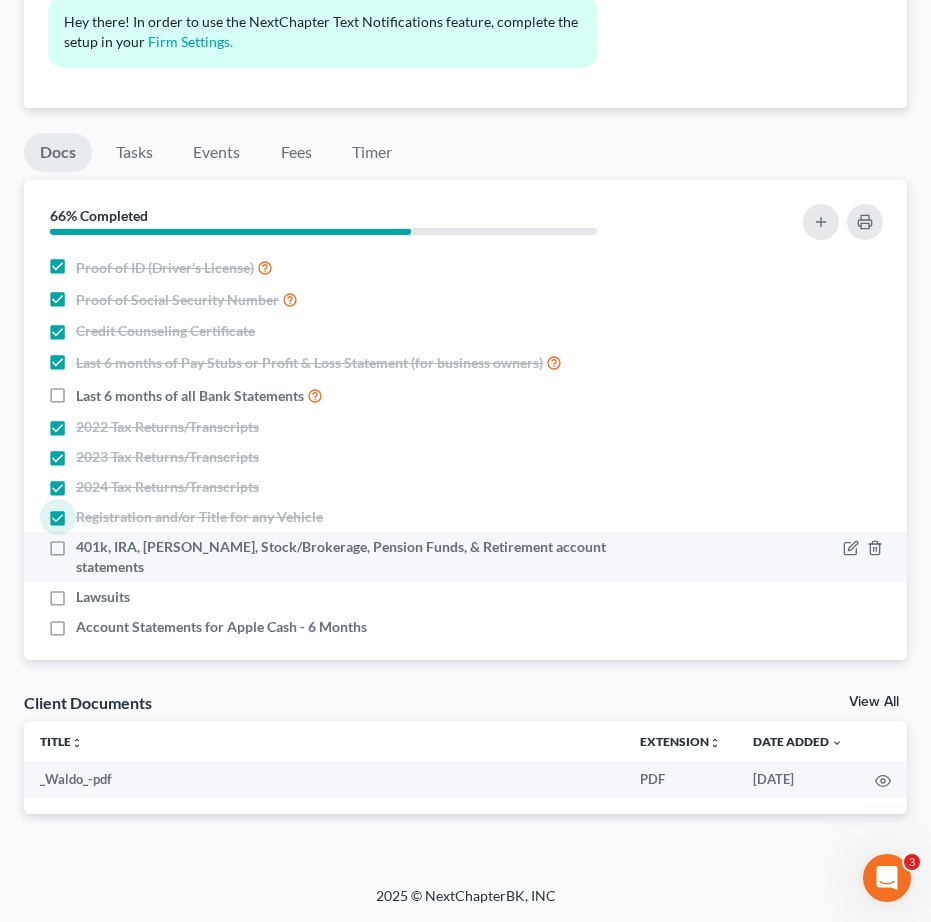 click on "401k, IRA, [PERSON_NAME], Stock/Brokerage, Pension Funds, & Retirement account statements" at bounding box center [372, 557] 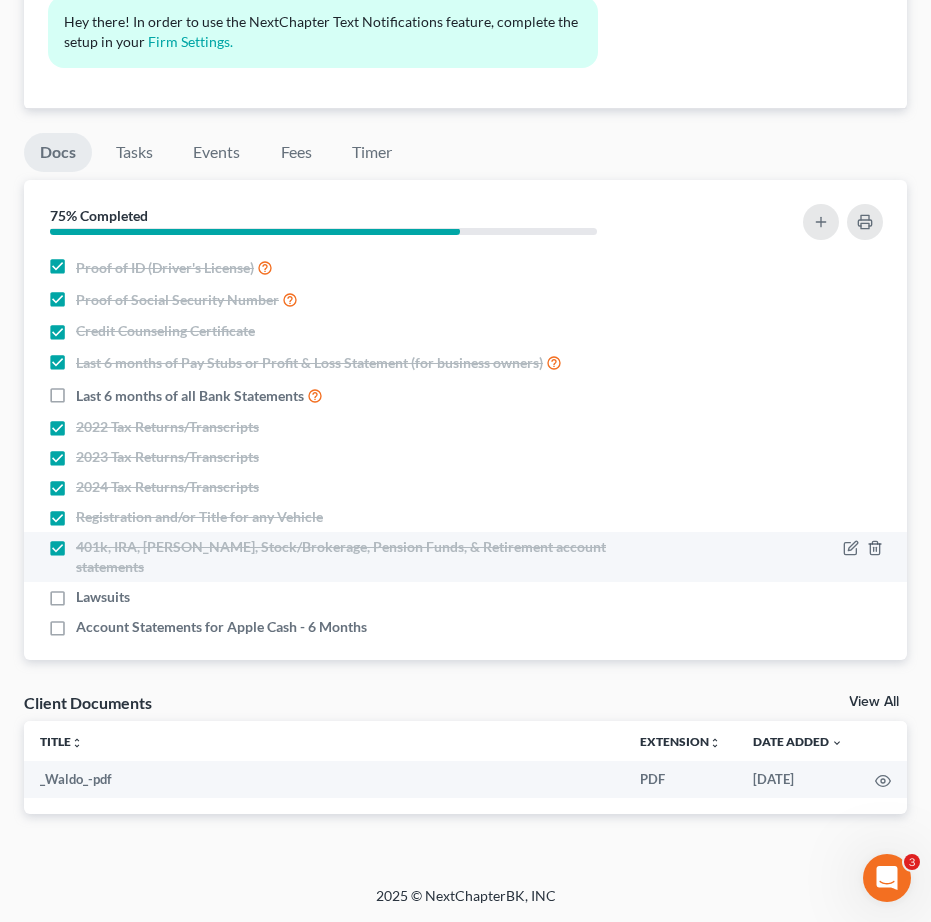 drag, startPoint x: 59, startPoint y: 582, endPoint x: 92, endPoint y: 558, distance: 40.804413 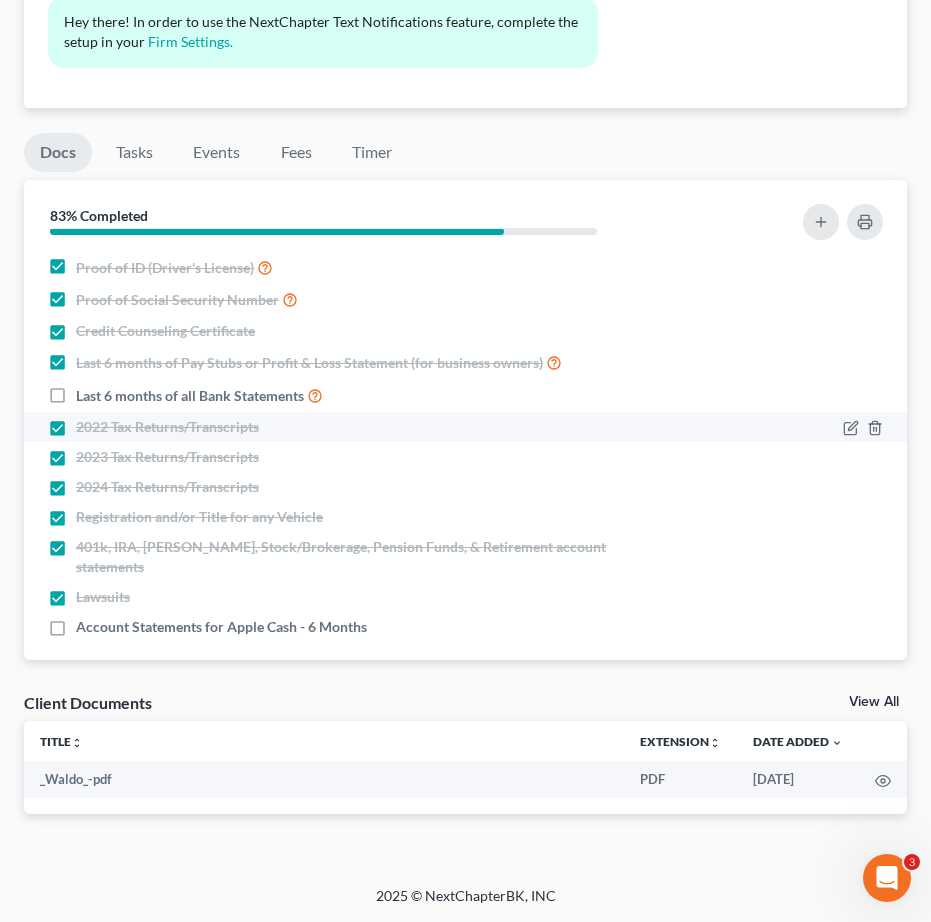 drag, startPoint x: 62, startPoint y: 394, endPoint x: 62, endPoint y: 438, distance: 44 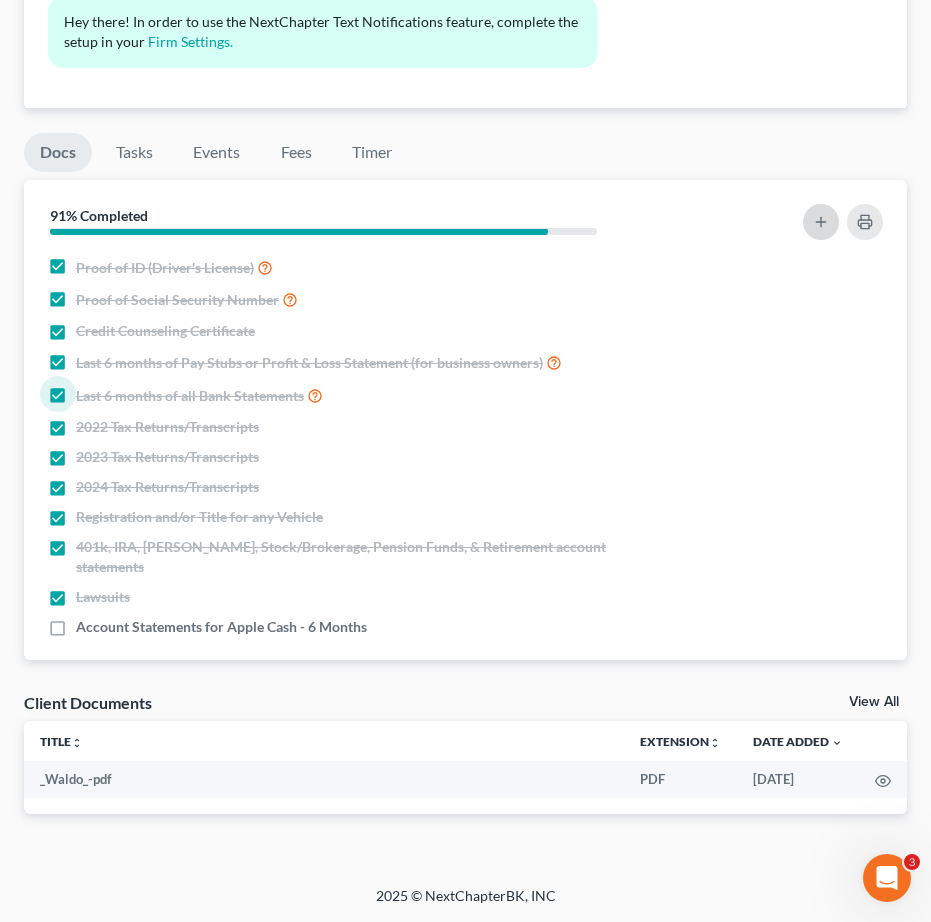 click 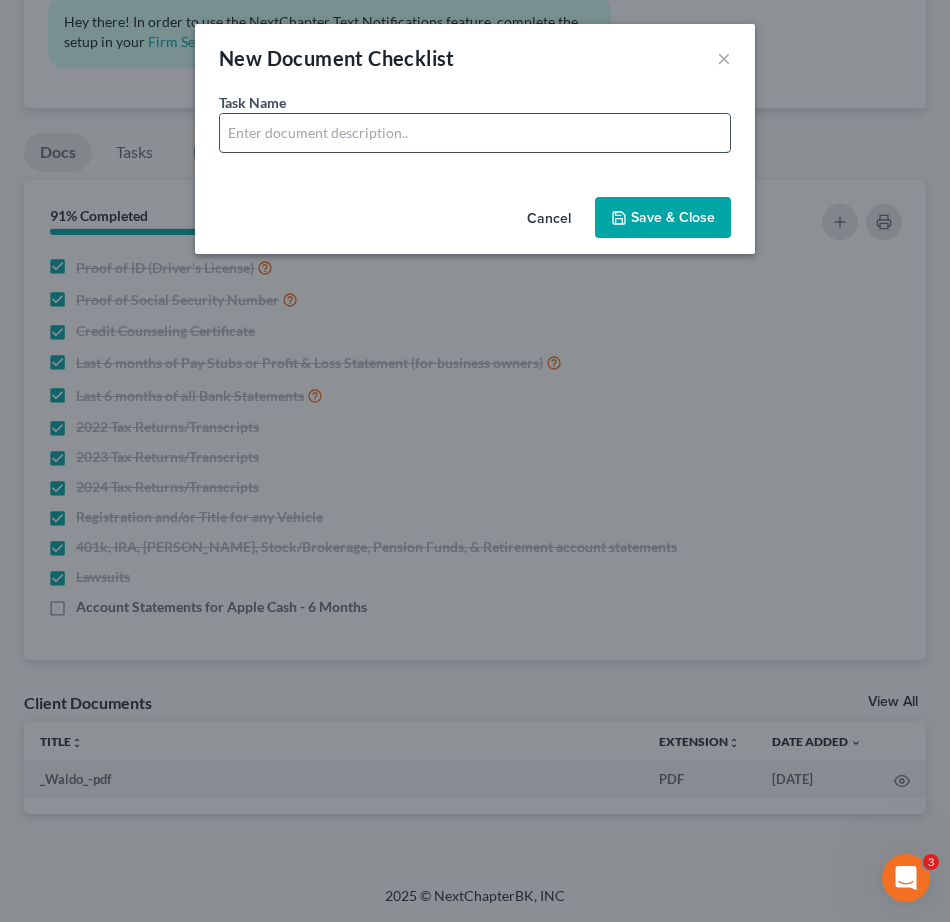 click at bounding box center (475, 133) 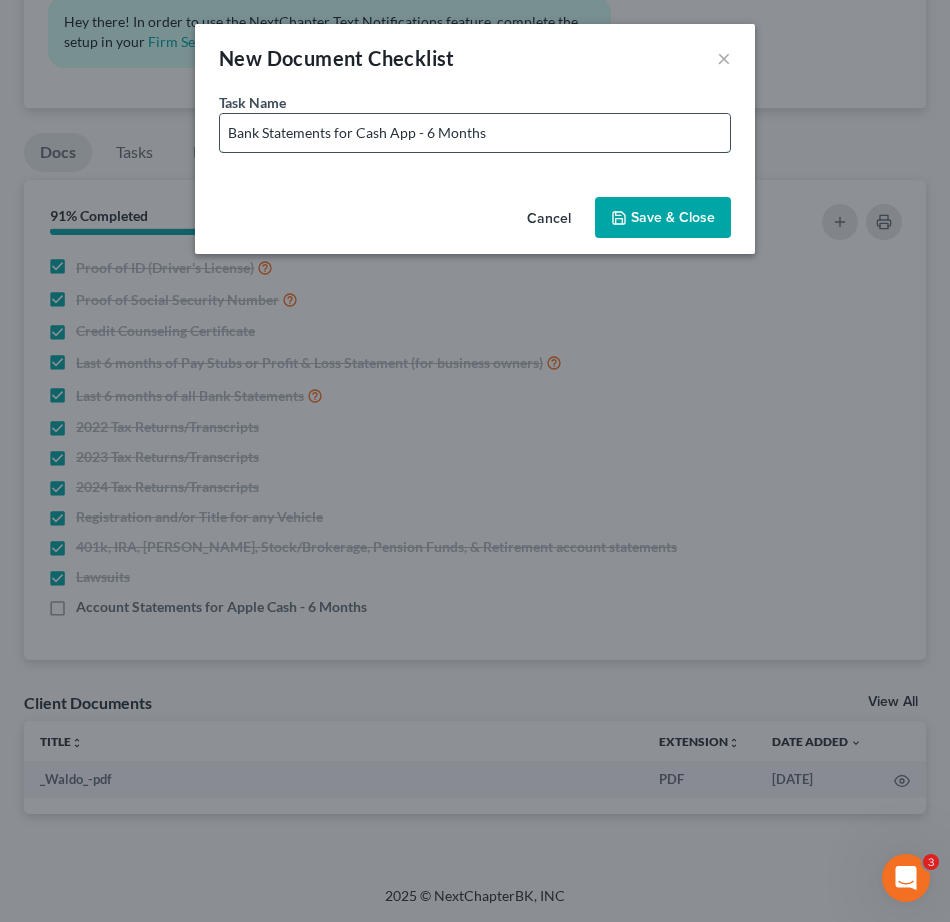 drag, startPoint x: 414, startPoint y: 134, endPoint x: 356, endPoint y: 140, distance: 58.30952 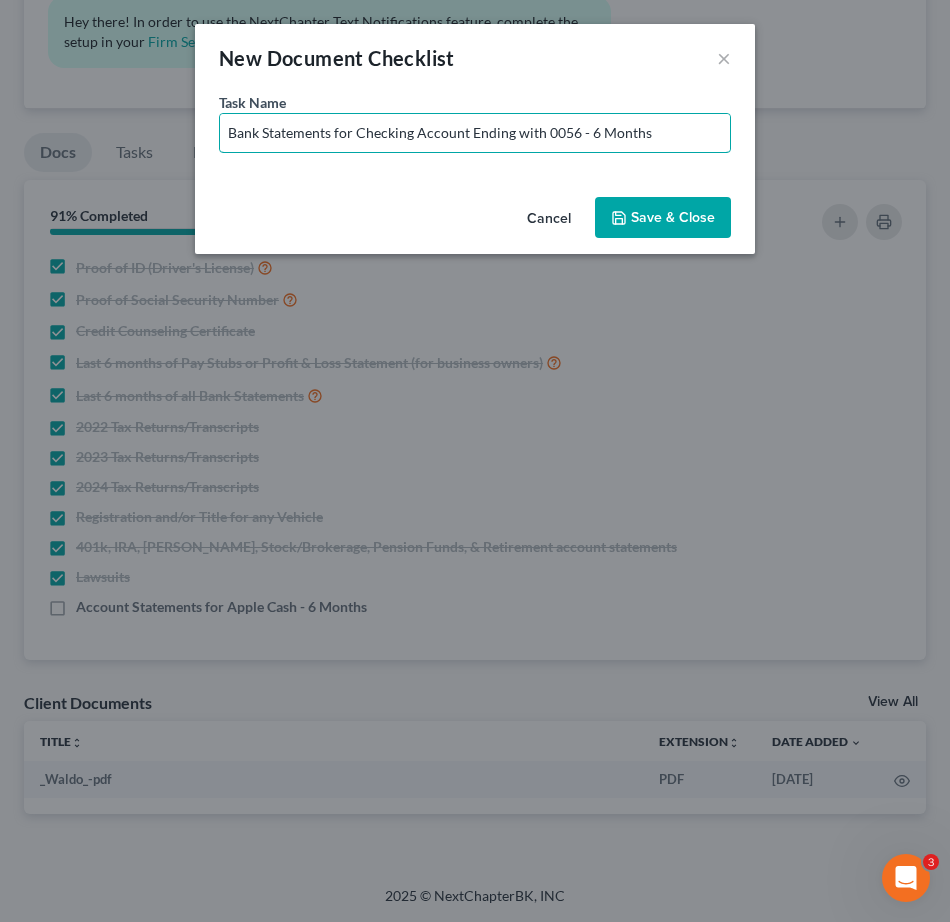 drag, startPoint x: 693, startPoint y: 138, endPoint x: -75, endPoint y: 102, distance: 768.84326 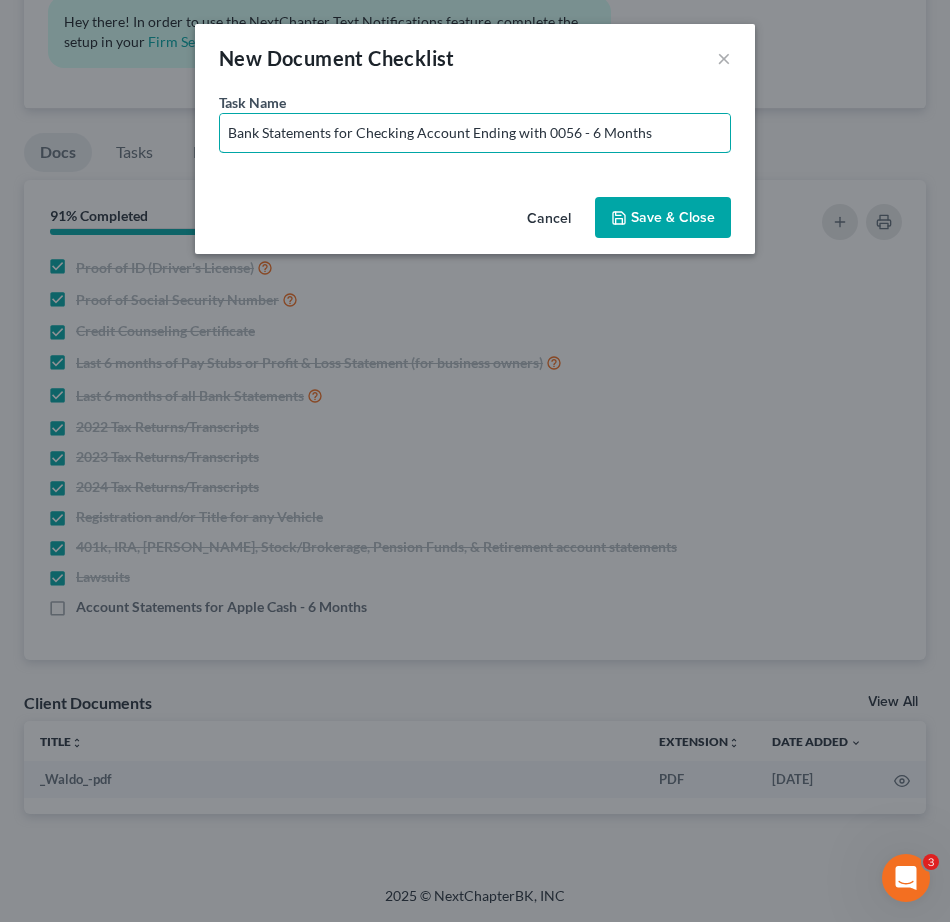 type on "Bank Statements for Checking Account Ending with 0056 - 6 Months" 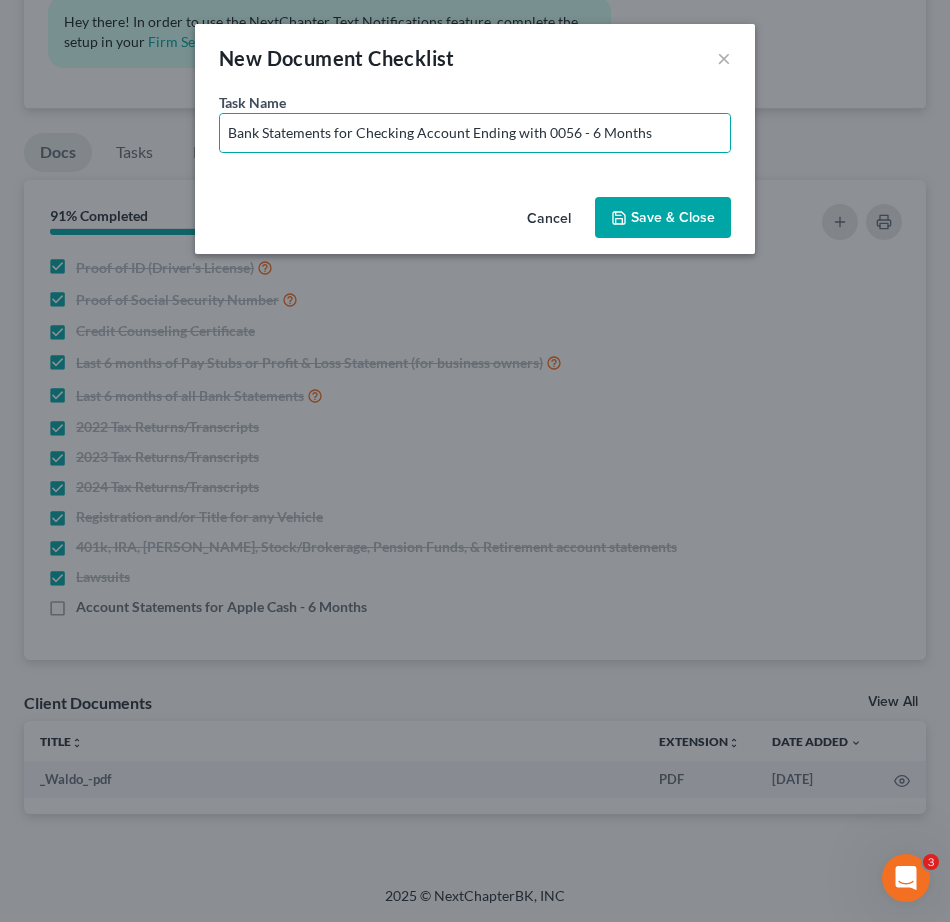 click on "Save & Close" at bounding box center (663, 218) 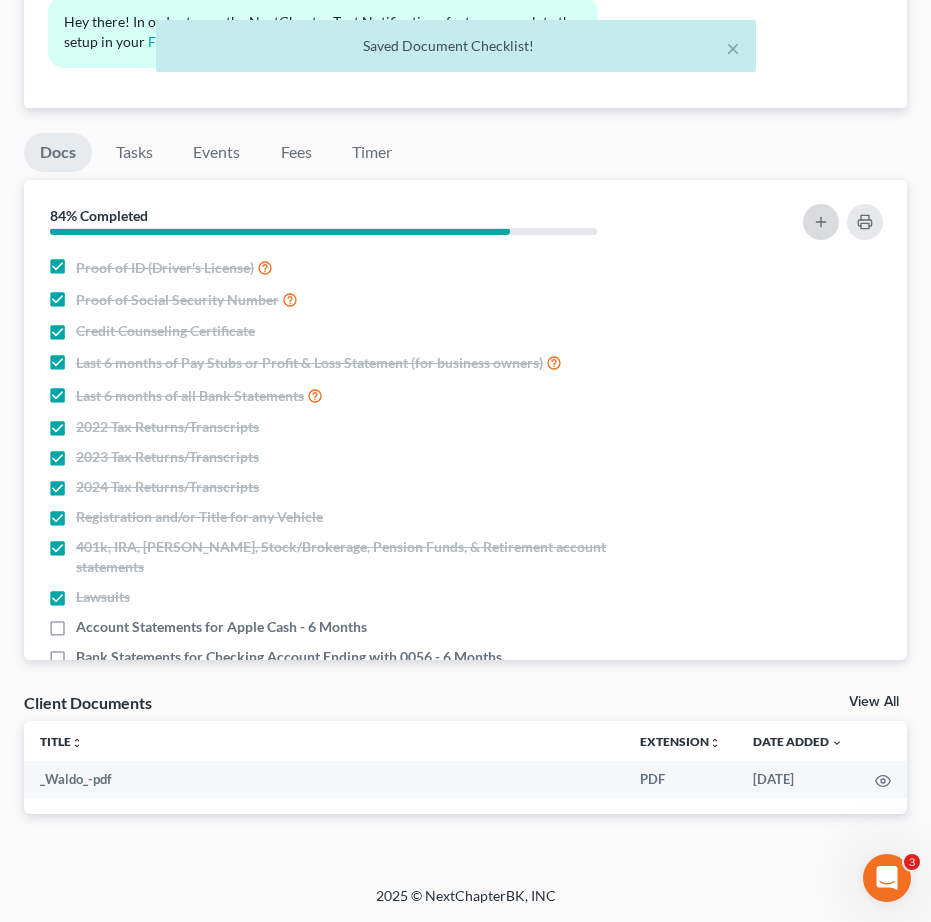 click 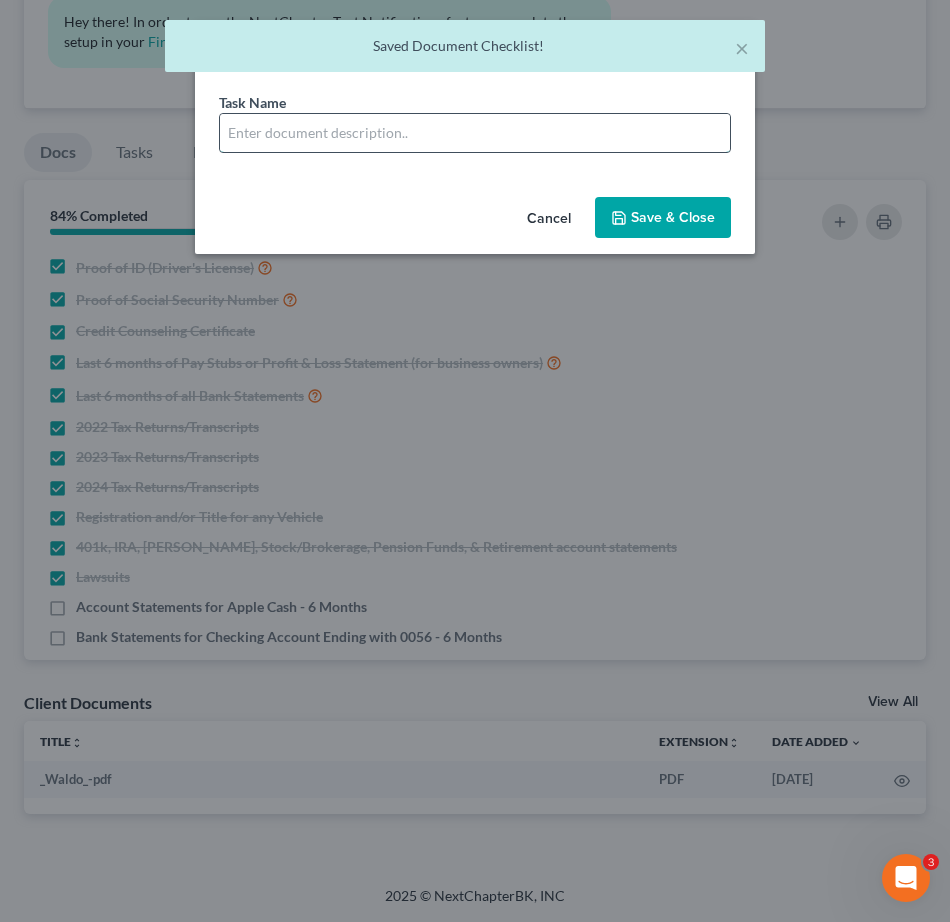 click at bounding box center (475, 133) 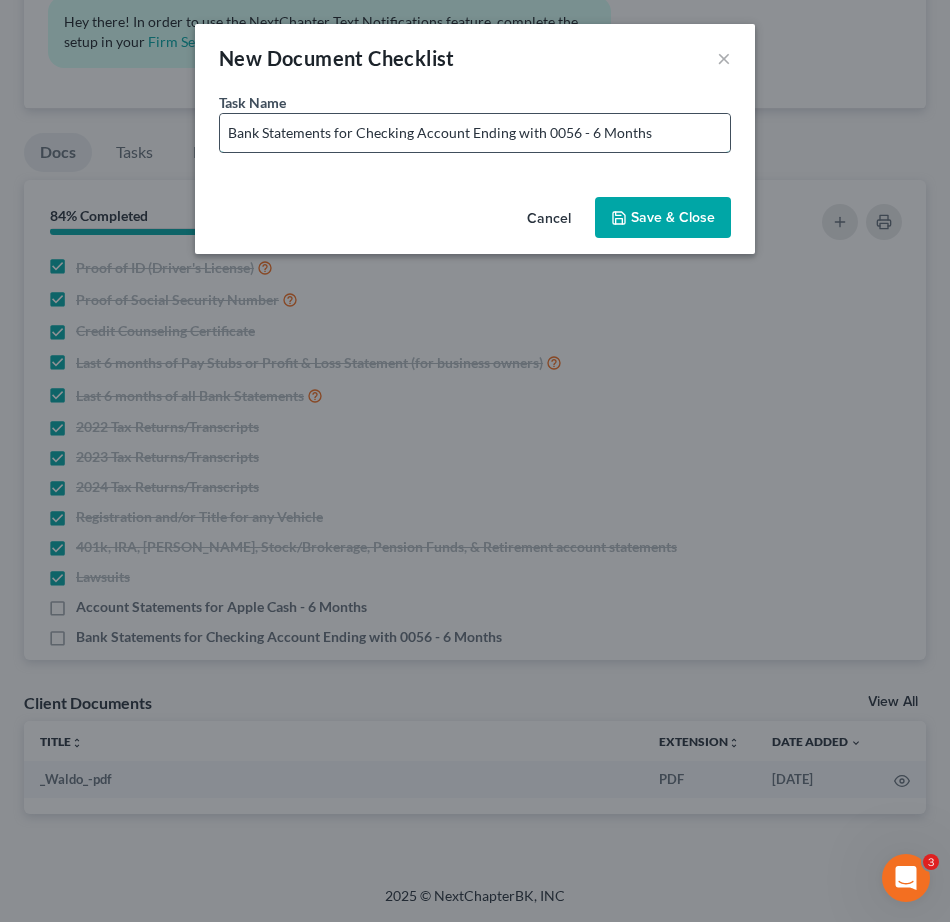 click on "Bank Statements for Checking Account Ending with 0056 - 6 Months" at bounding box center (475, 133) 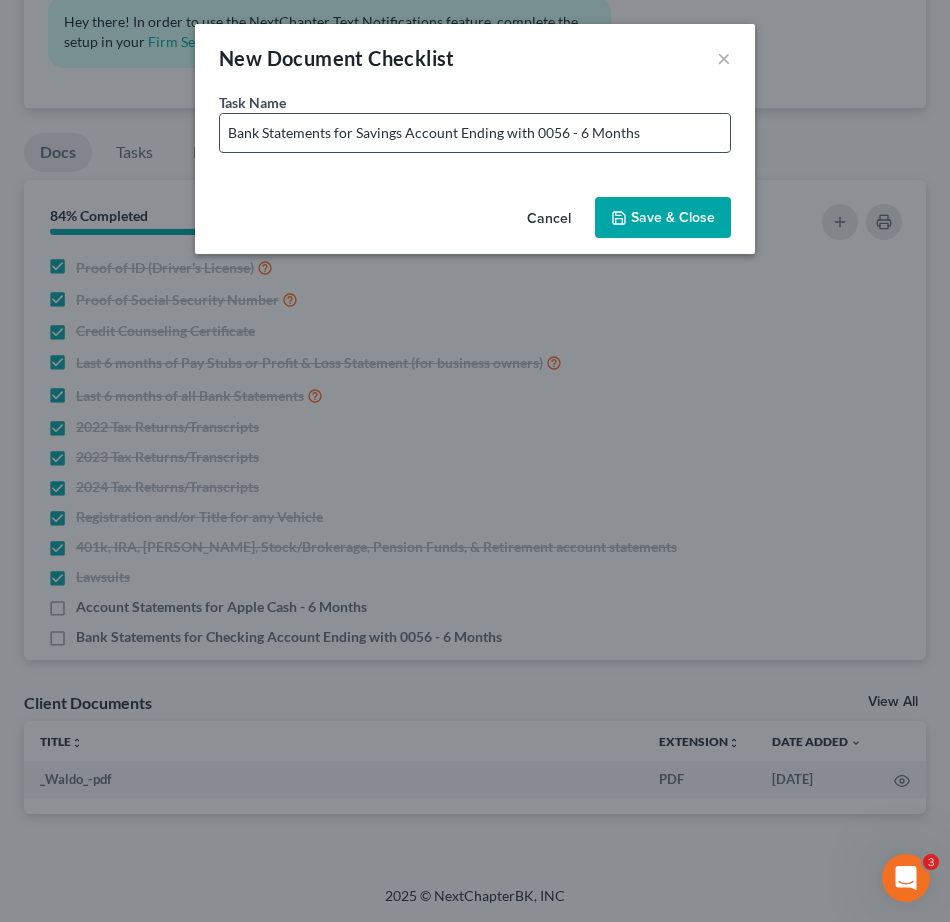 click on "Bank Statements for Savings Account Ending with 0056 - 6 Months" at bounding box center (475, 133) 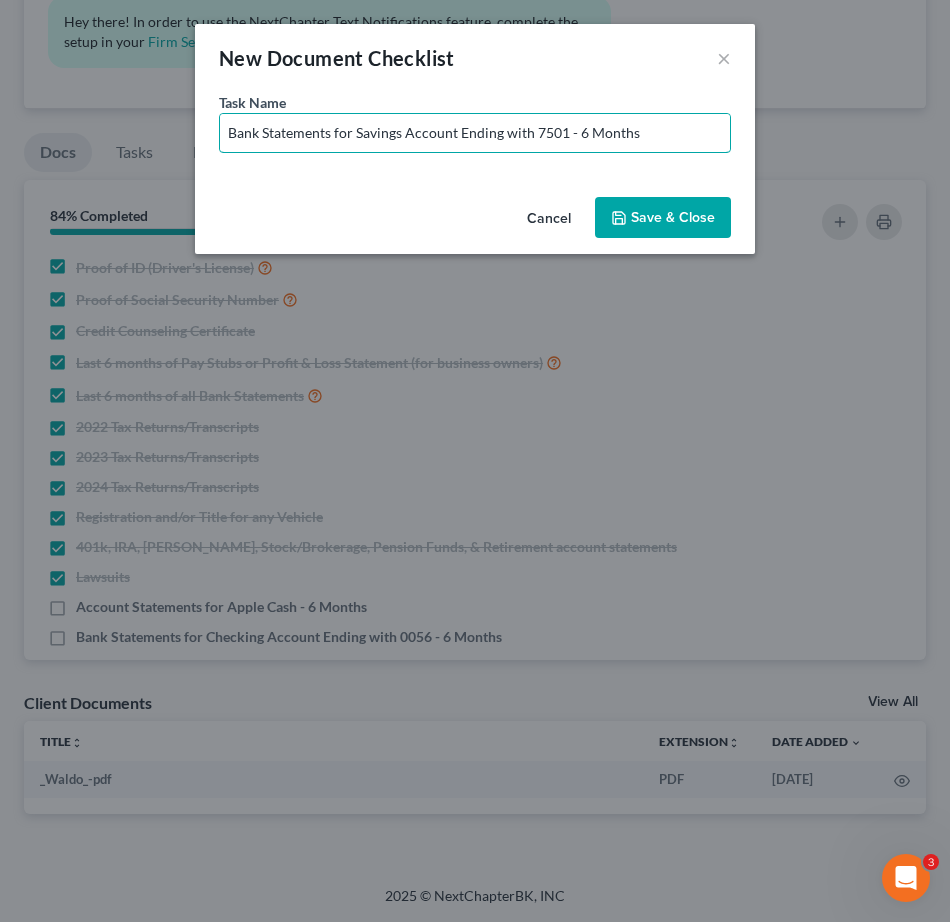 type on "Bank Statements for Savings Account Ending with 7501 - 6 Months" 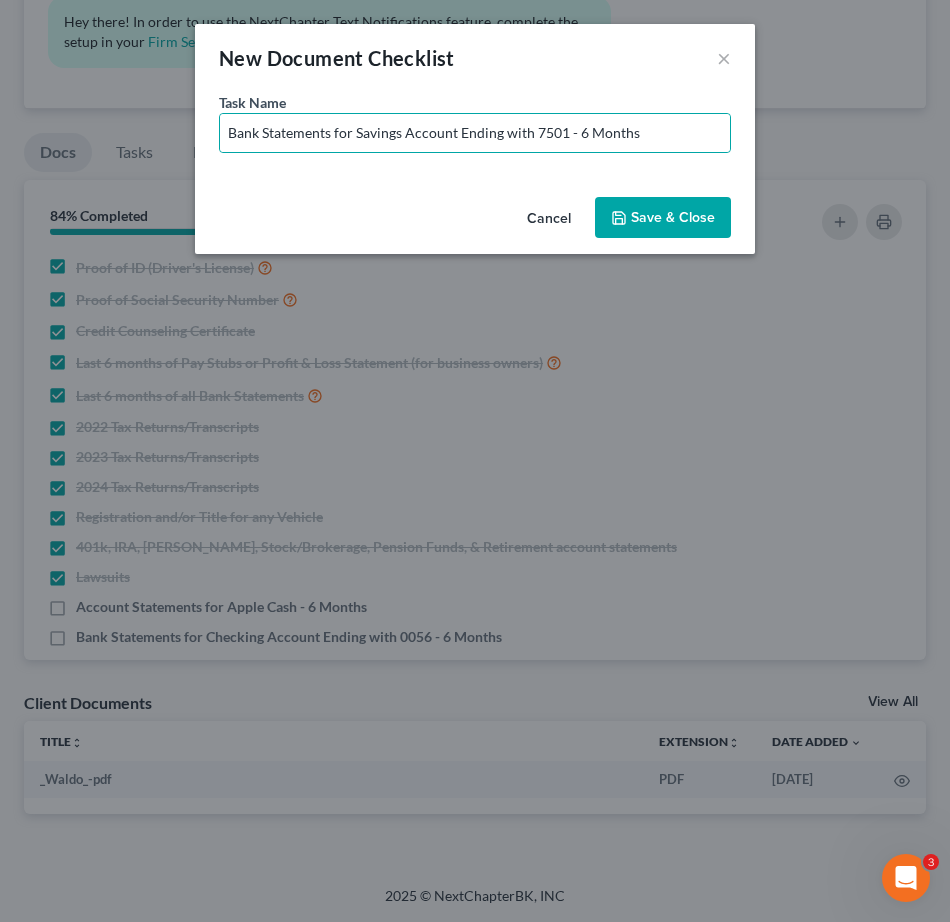 click on "Save & Close" at bounding box center (663, 218) 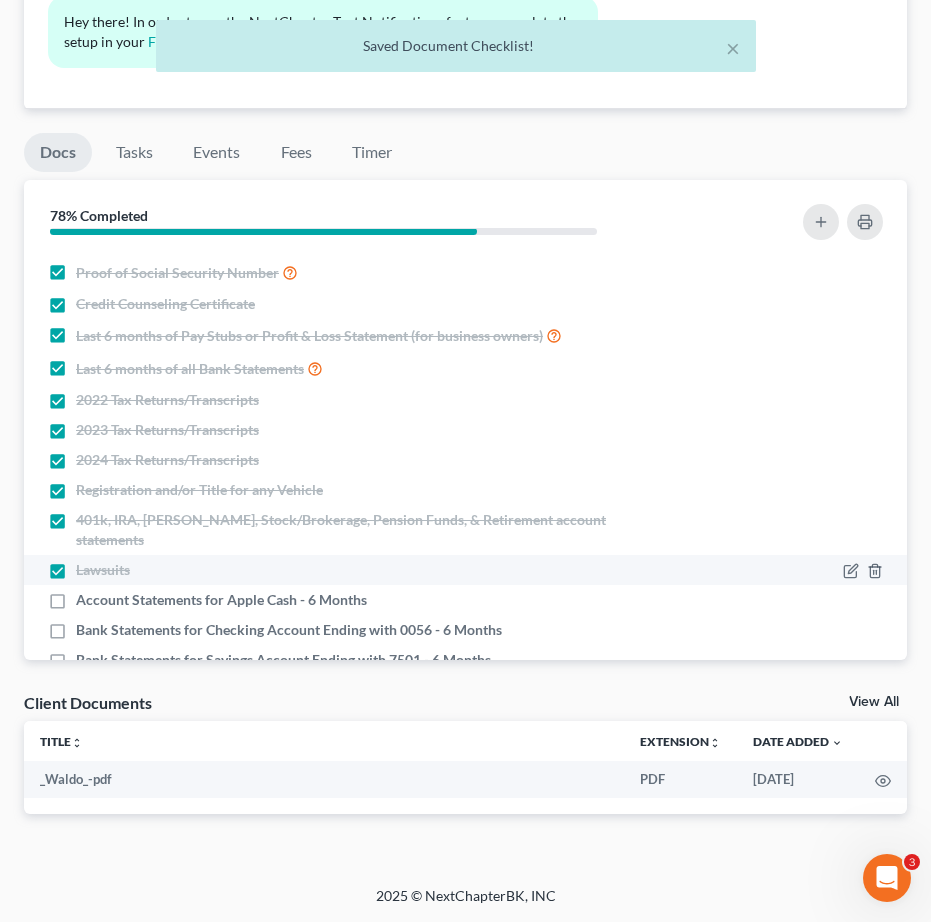 scroll, scrollTop: 53, scrollLeft: 0, axis: vertical 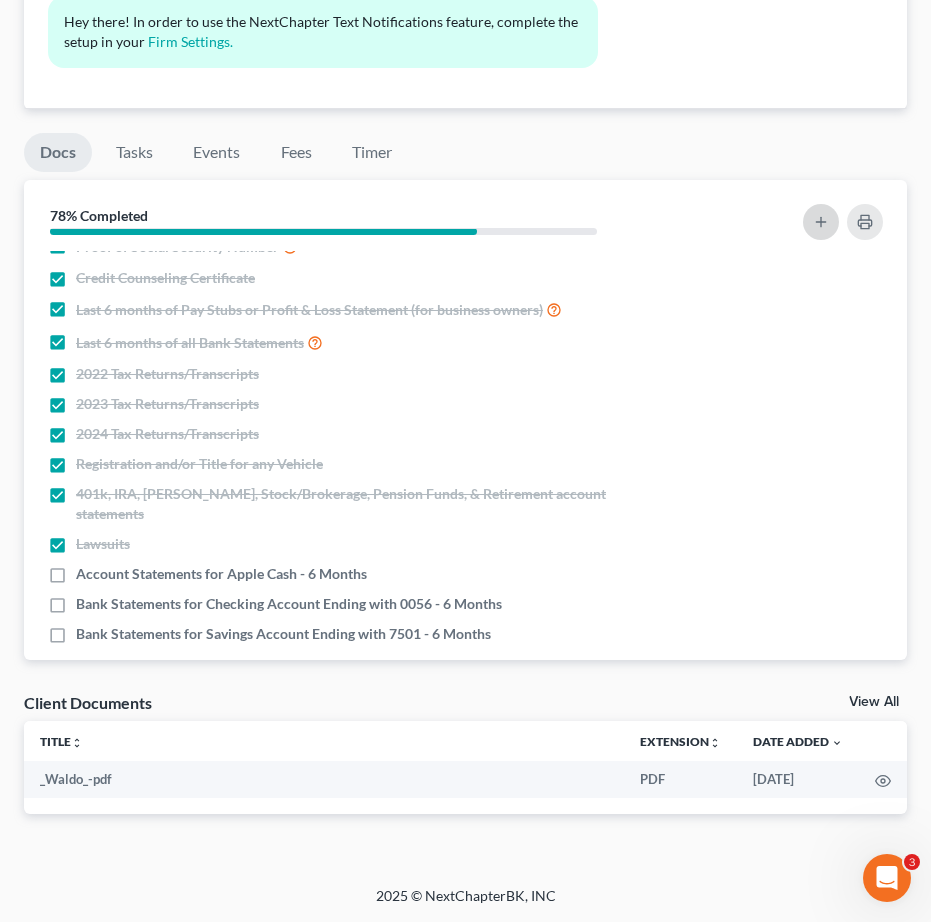 click at bounding box center (821, 222) 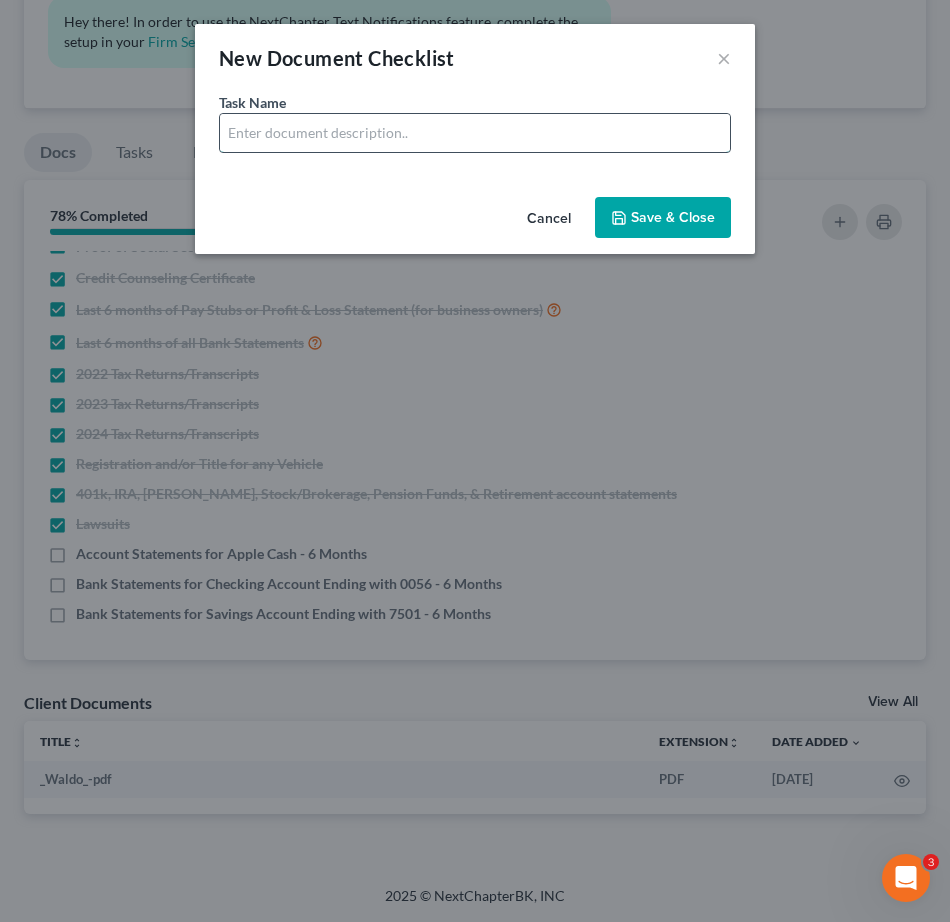 click at bounding box center [475, 133] 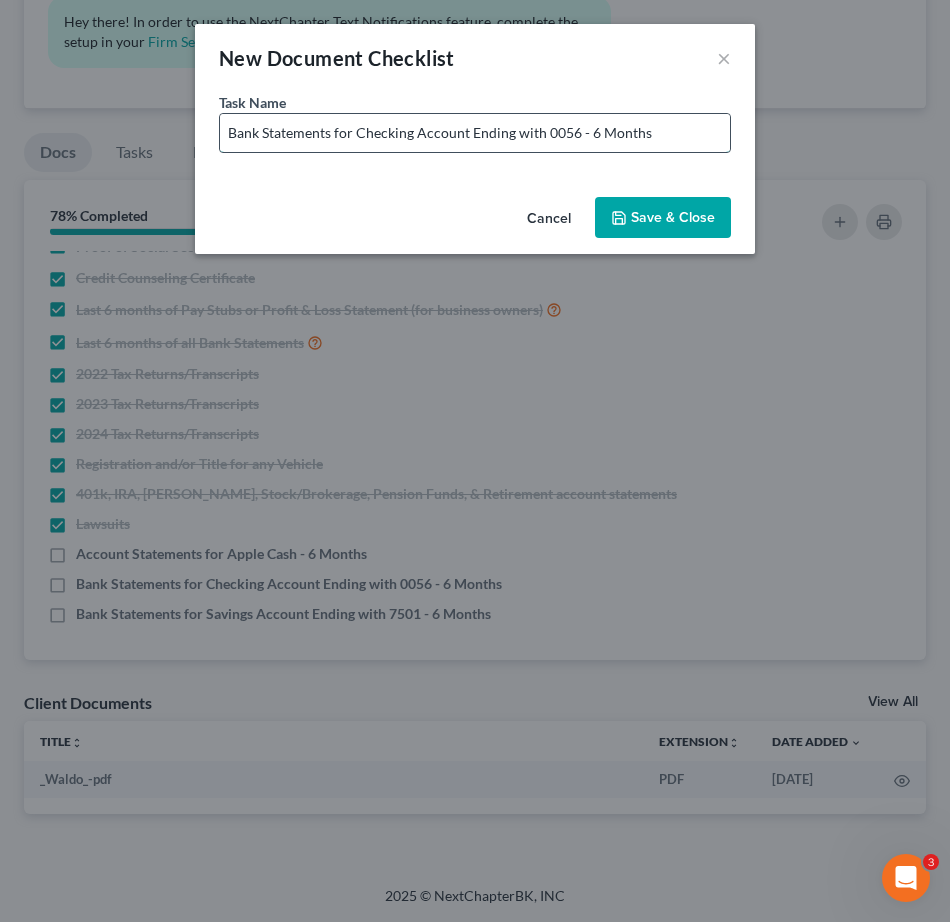 drag, startPoint x: 575, startPoint y: 129, endPoint x: 546, endPoint y: 133, distance: 29.274563 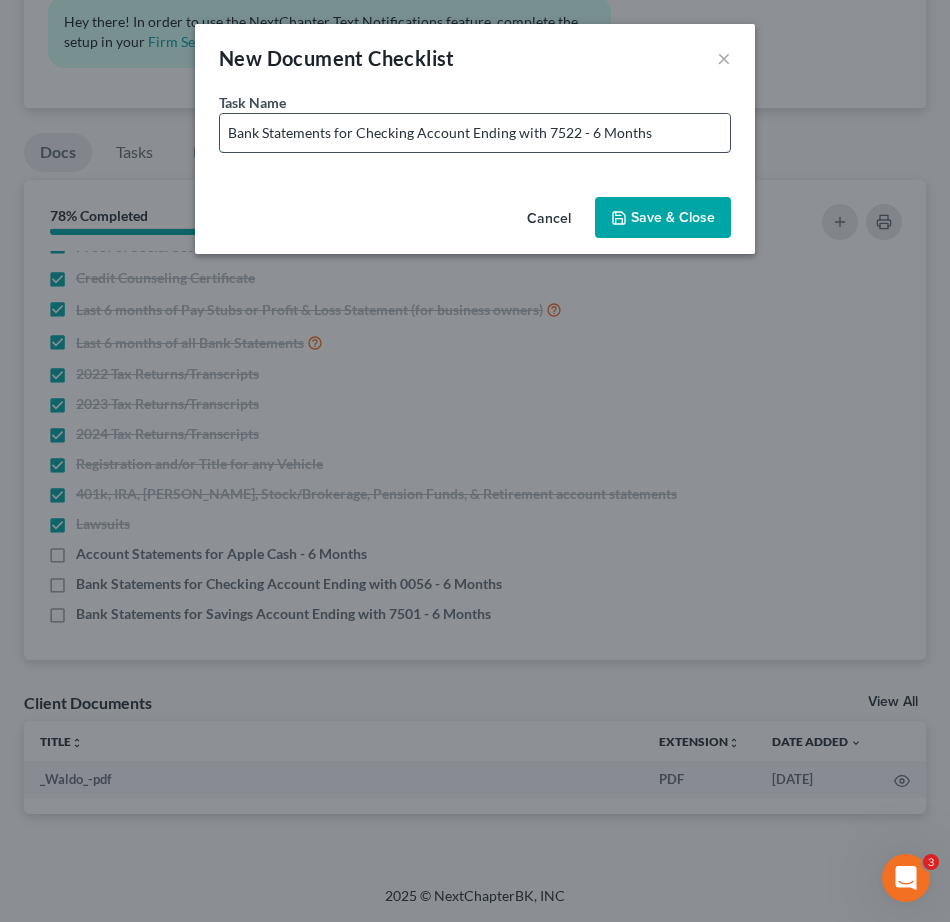 drag, startPoint x: 414, startPoint y: 133, endPoint x: 360, endPoint y: 142, distance: 54.74486 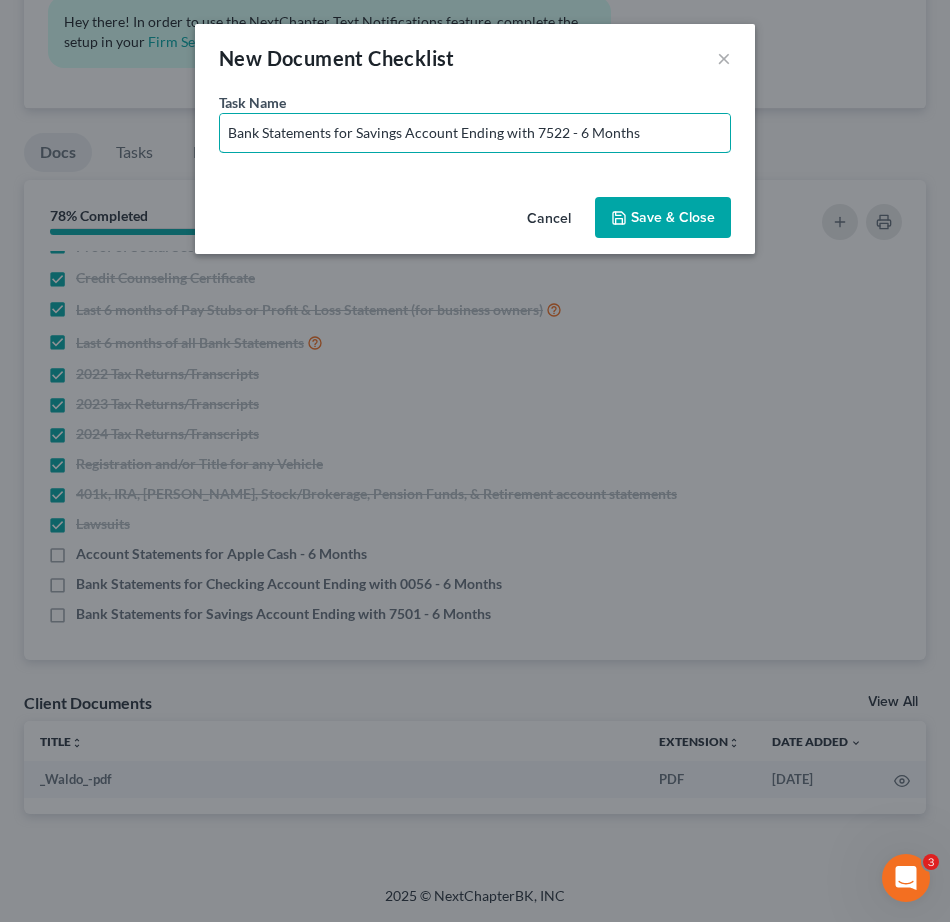 type on "Bank Statements for Savings Account Ending with 7522 - 6 Months" 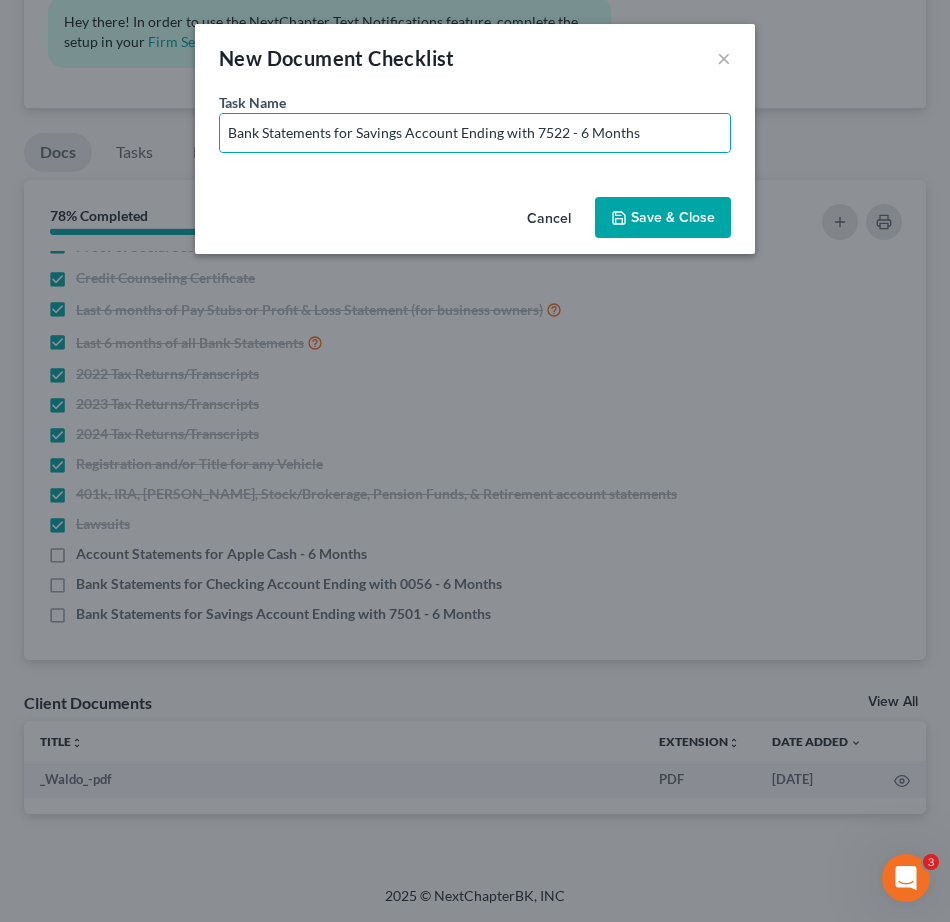 click on "Save & Close" at bounding box center [663, 218] 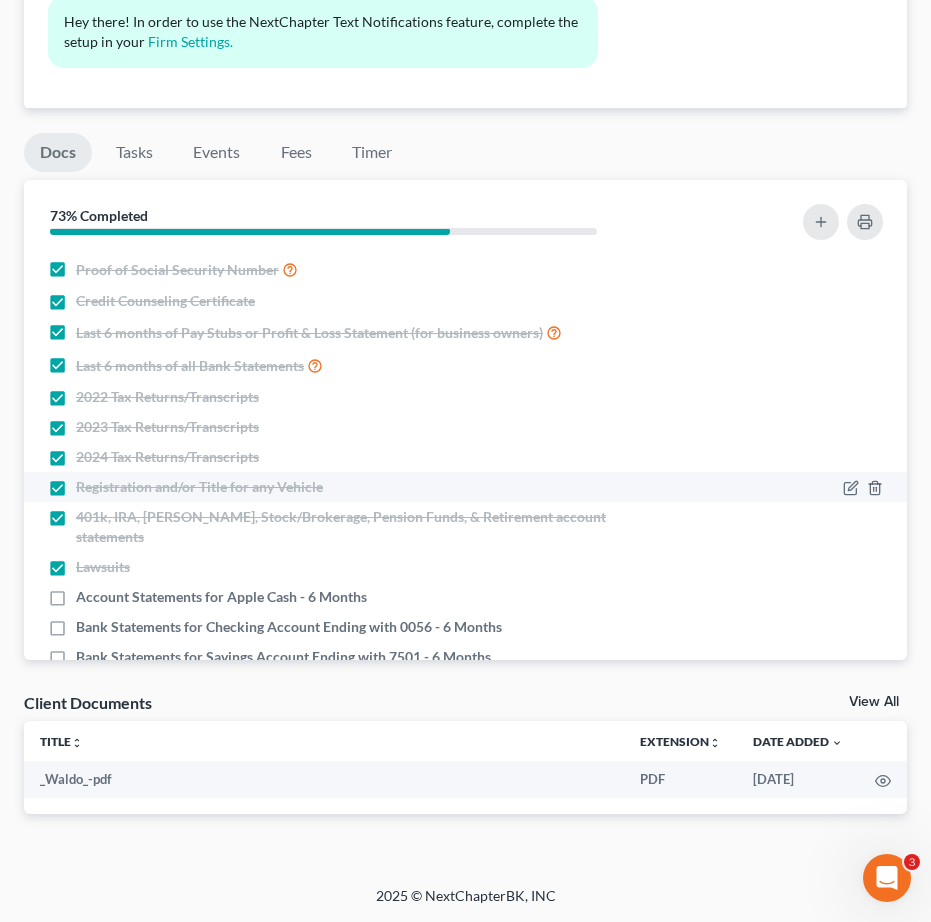 scroll, scrollTop: 83, scrollLeft: 0, axis: vertical 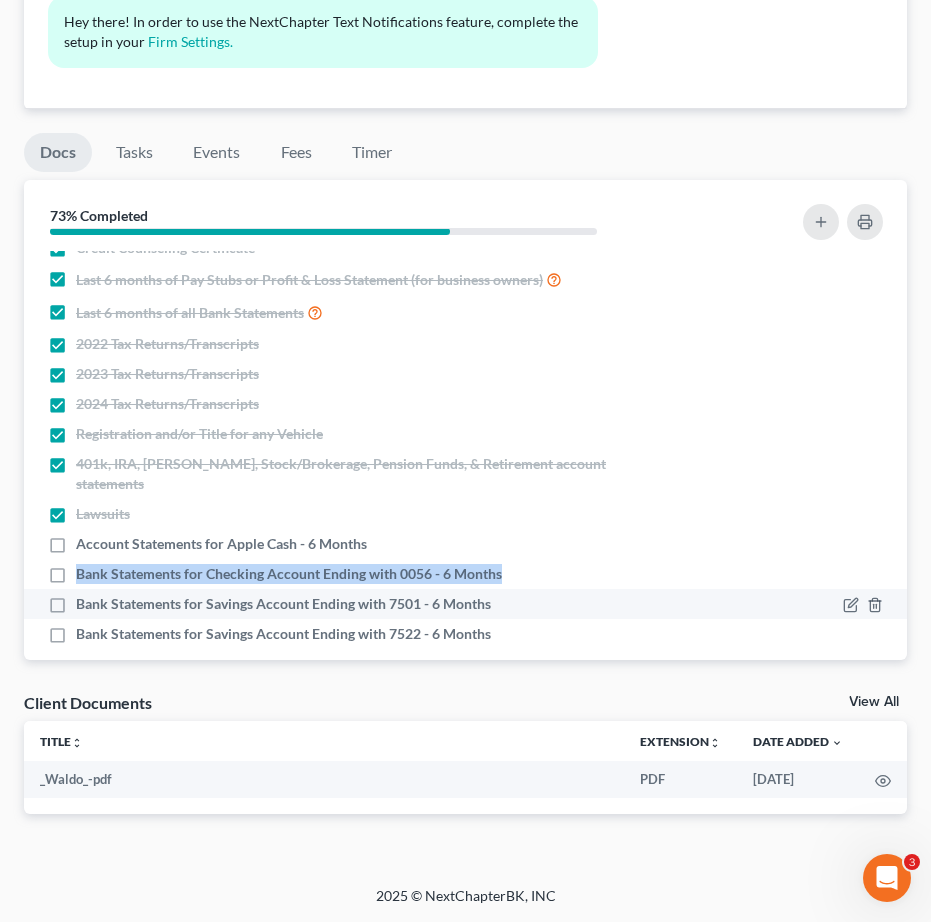 drag, startPoint x: 65, startPoint y: 516, endPoint x: 445, endPoint y: 573, distance: 384.25122 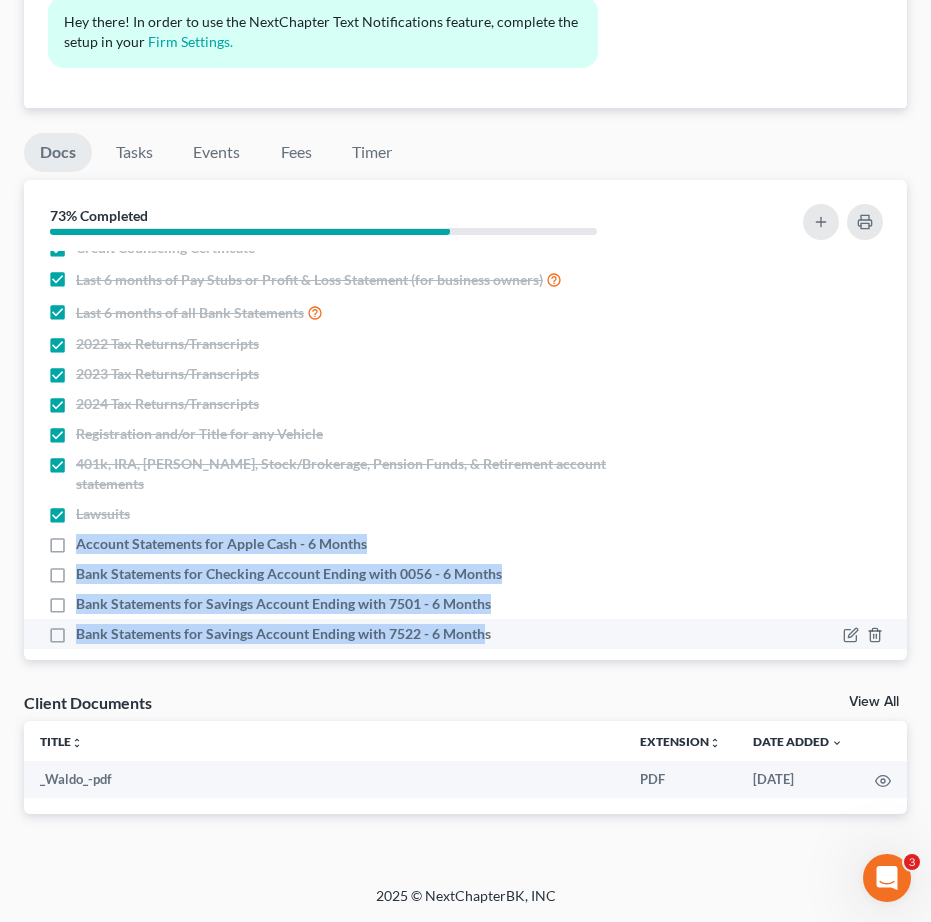 drag, startPoint x: 75, startPoint y: 518, endPoint x: 483, endPoint y: 622, distance: 421.04633 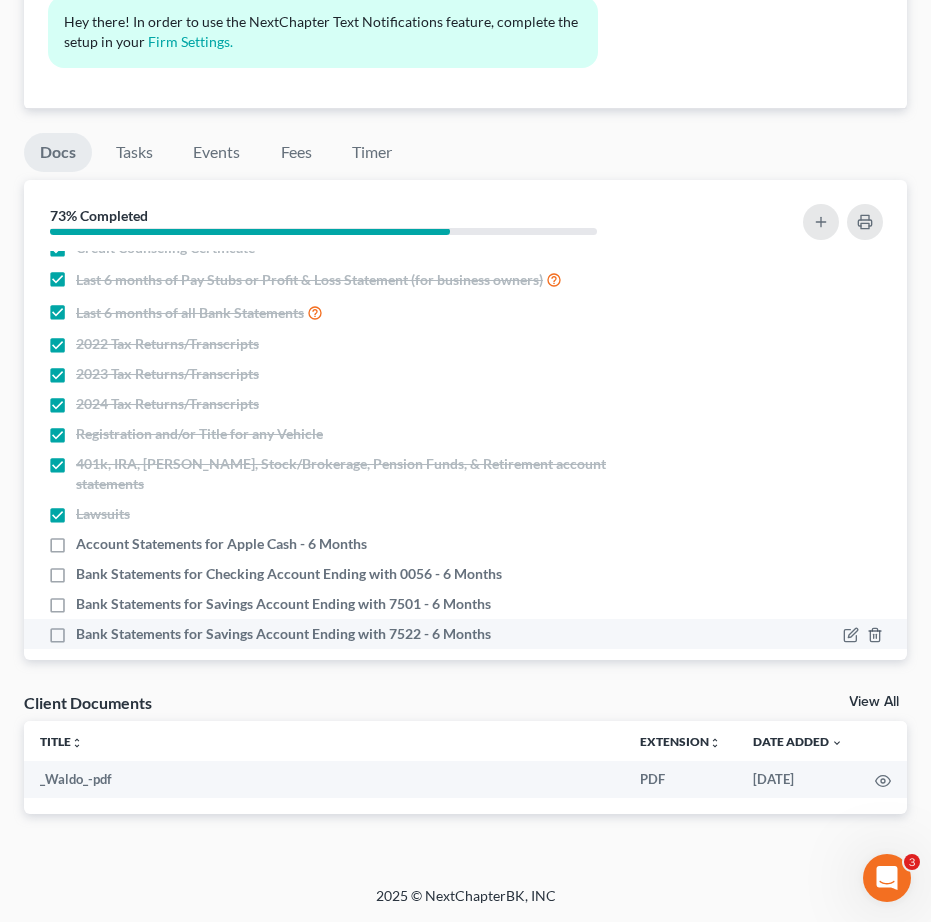 click on "Bank Statements for Savings Account Ending with 7522 - 6 Months" at bounding box center (465, 634) 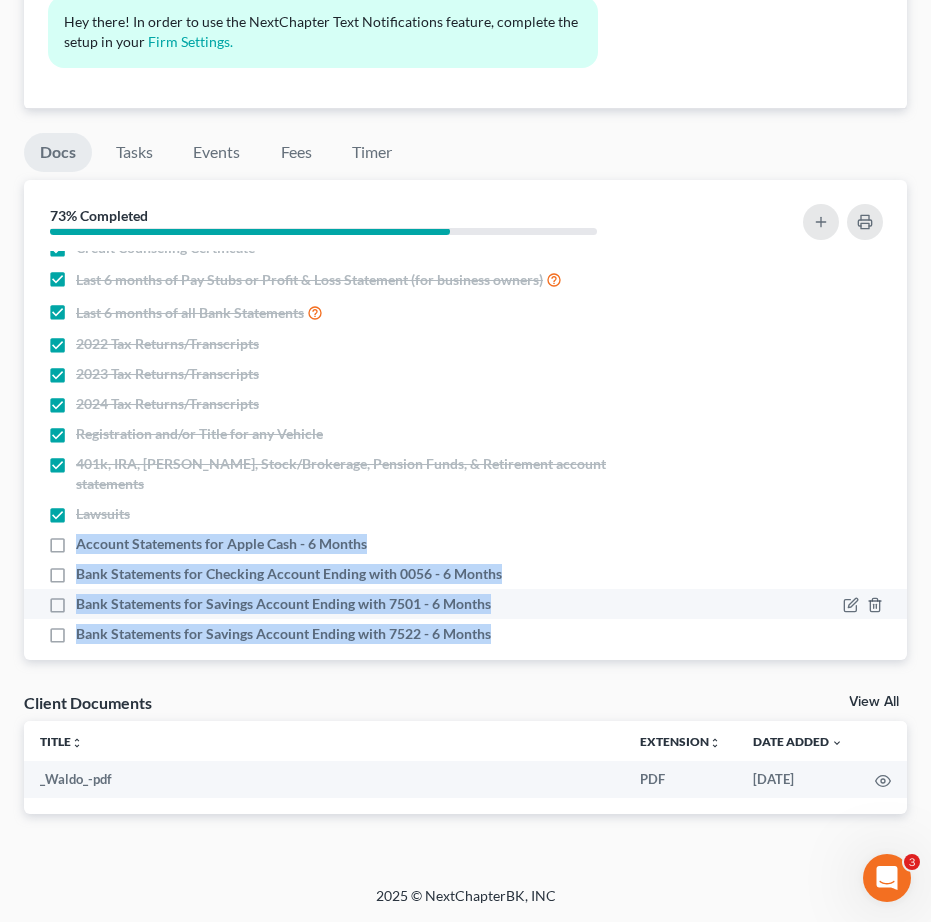 drag, startPoint x: 78, startPoint y: 524, endPoint x: 341, endPoint y: 572, distance: 267.34436 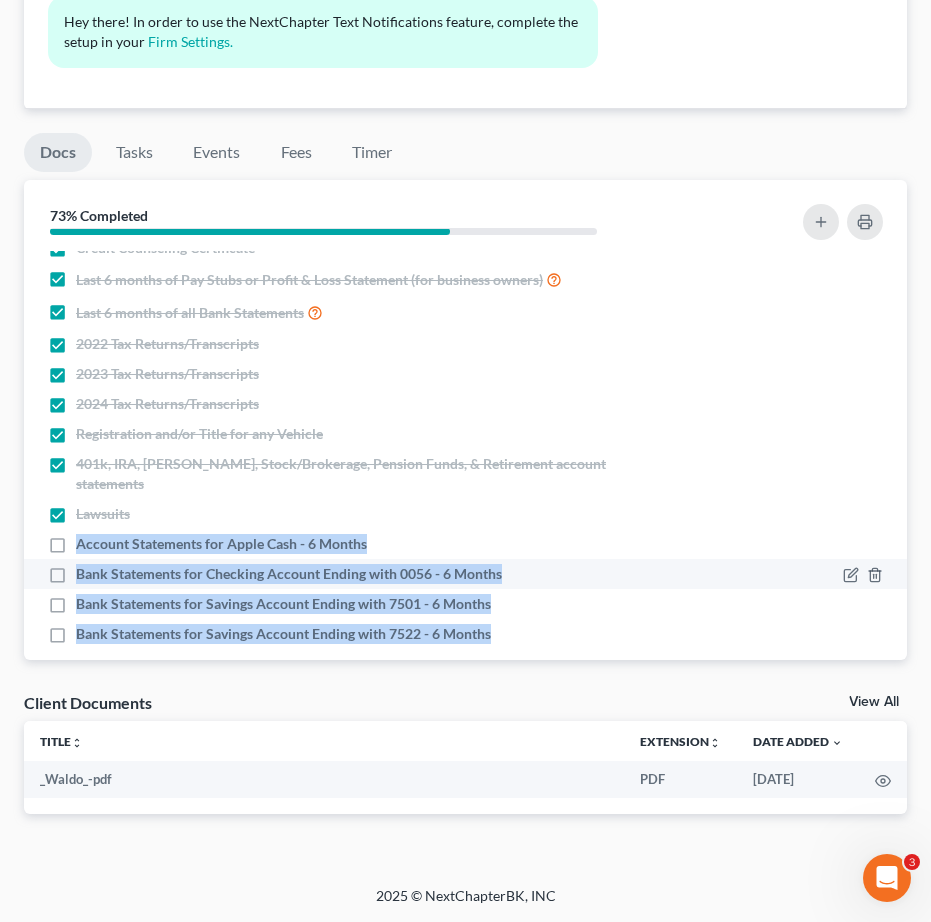 copy on "Account Statements for Apple Cash - 6 Months   Bank Statements for Checking Account Ending with 0056 - 6 Months   Bank Statements for Savings Account Ending with 7501 - 6 Months   Bank Statements for Savings Account Ending with 7522 - 6 Months" 